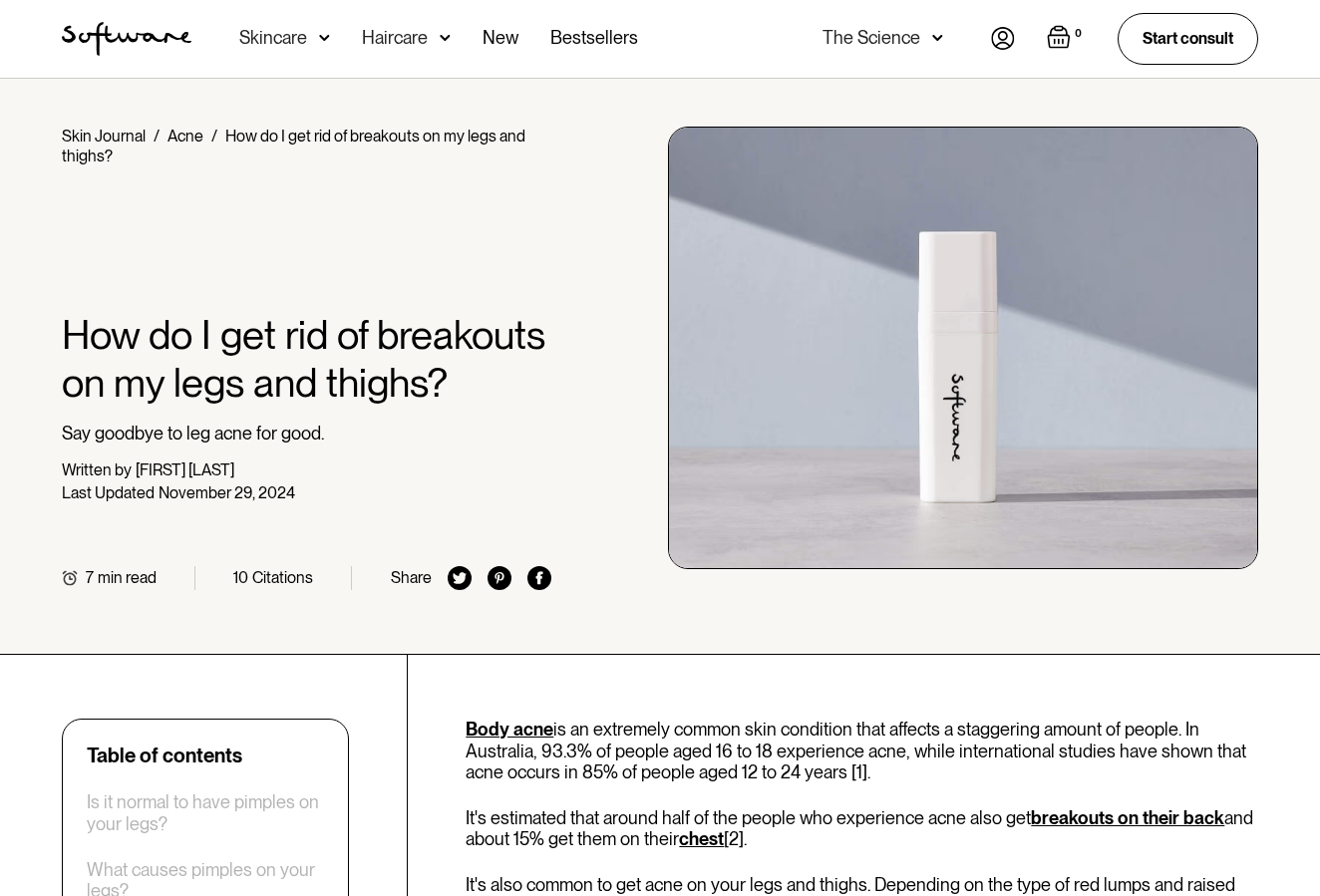 scroll, scrollTop: 199, scrollLeft: 0, axis: vertical 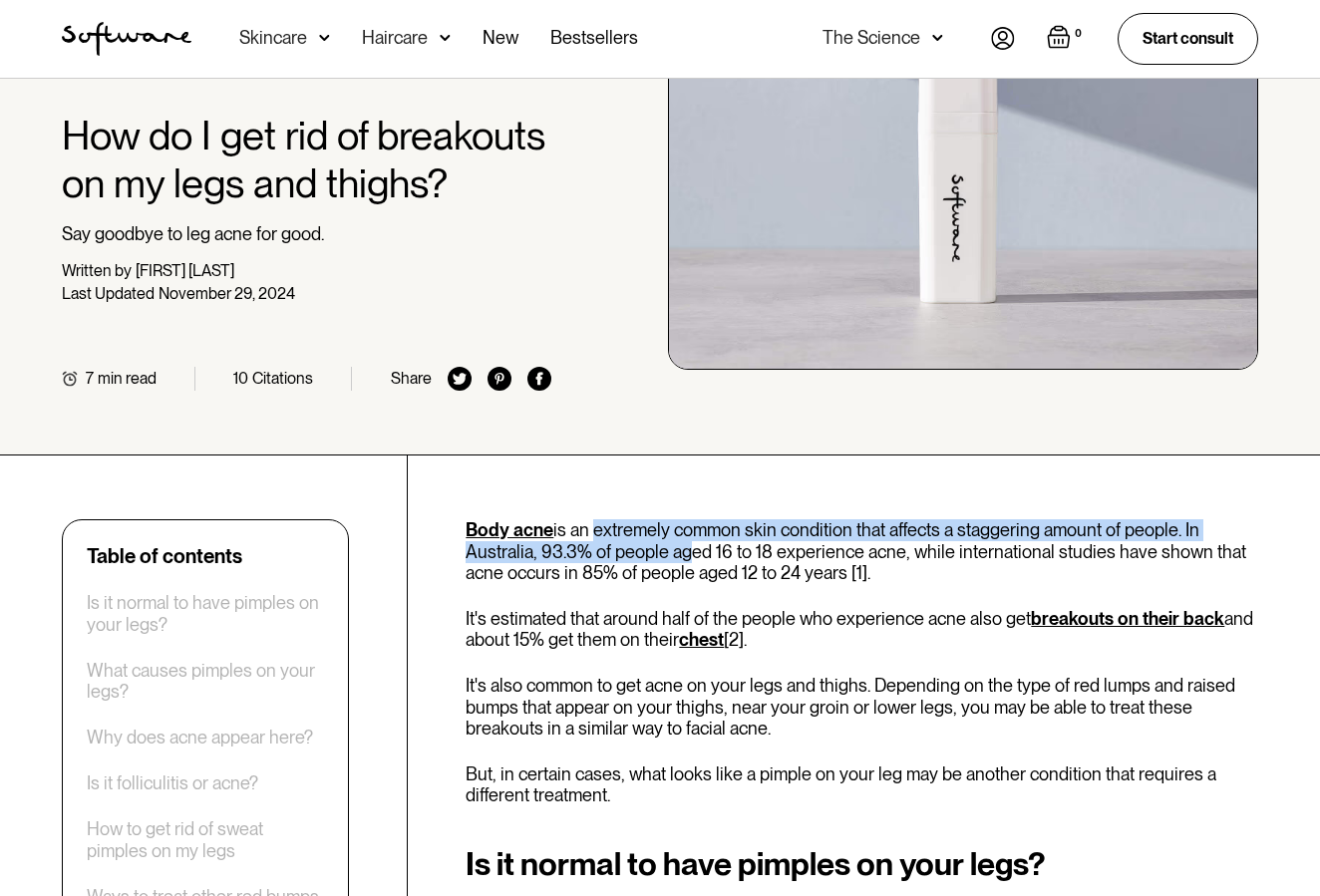click on "Table of contents Is it normal to have pimples on your legs? What causes pimples on your legs? Why does acne appear here? Is it folliculitis or acne? How to get rid of sweat pimples on my legs Ways to treat other red bumps on your legs Can you prevent leg acne from coming back? Body acne  is an extremely common skin condition that affects a staggering amount of people. In Australia, 93.3% of people aged 16 to 18 experience acne, while international studies have shown that acne occurs in 85% of people aged 12 to 24 years [1]. It's estimated that around half of the people who experience acne also get  breakouts on their back  and about 15% get them on their  chest  [2]. It's also common to get acne on your legs and thighs. Depending on the type of red lumps and raised bumps that appear on your thighs, near your groin or lower legs, you may be able to treat these breakouts in a similar way to facial acne. Is it normal to have pimples on your legs? arms  or back. acne vulgaris This  type of acne  and clog  pores" at bounding box center [660, 2612] 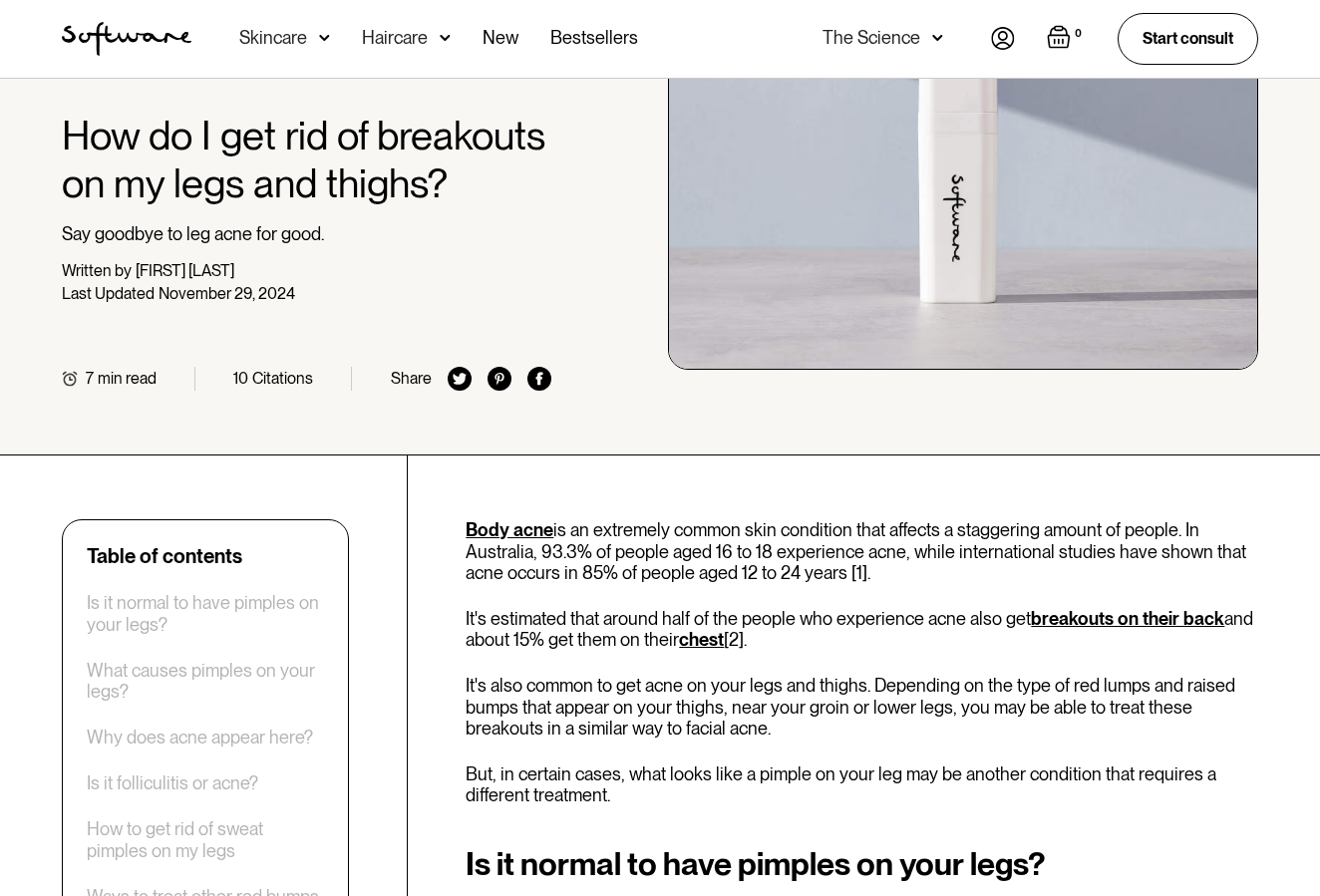 drag, startPoint x: 877, startPoint y: 566, endPoint x: 623, endPoint y: 531, distance: 256.40008 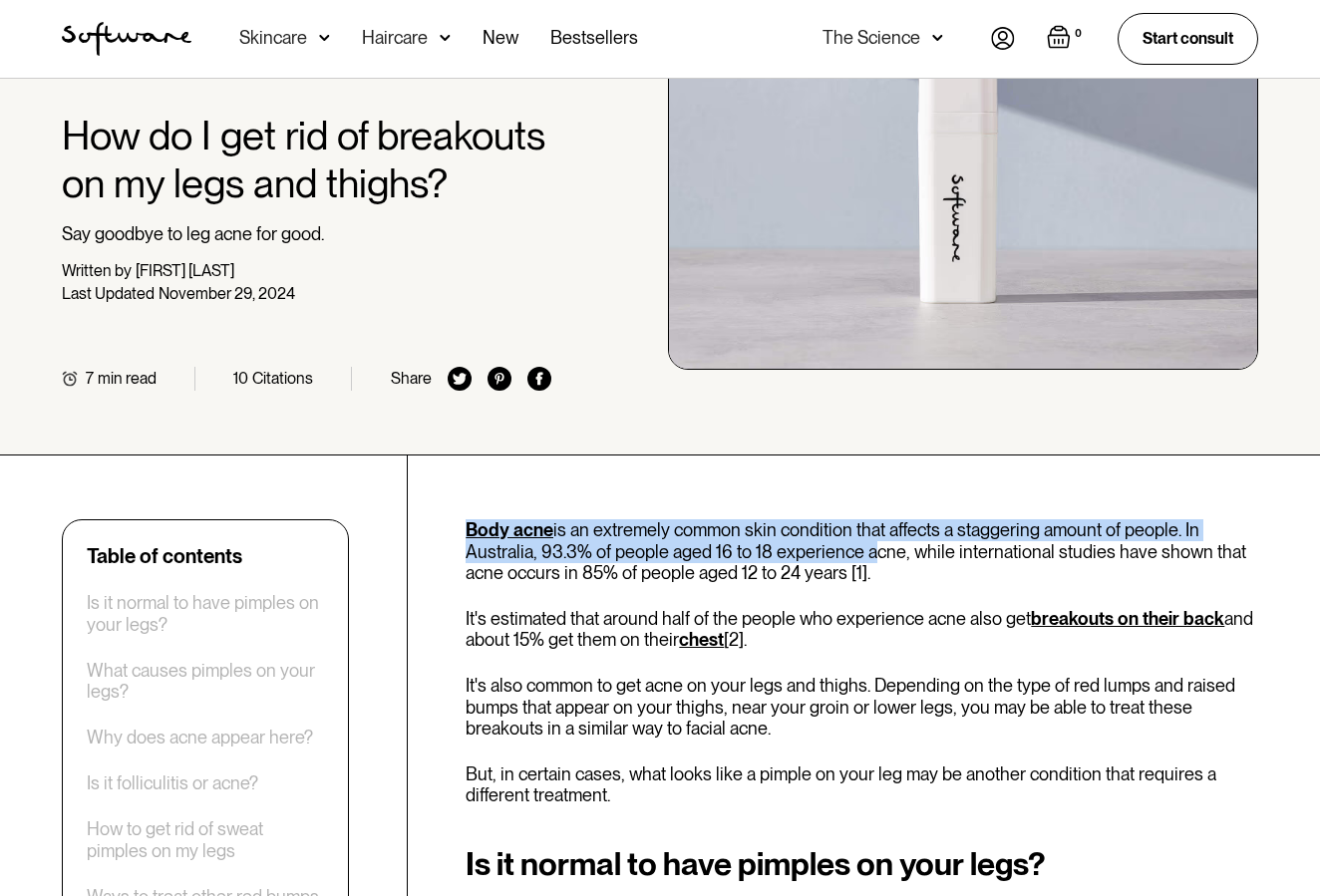 drag, startPoint x: 410, startPoint y: 495, endPoint x: 863, endPoint y: 544, distance: 455.6424 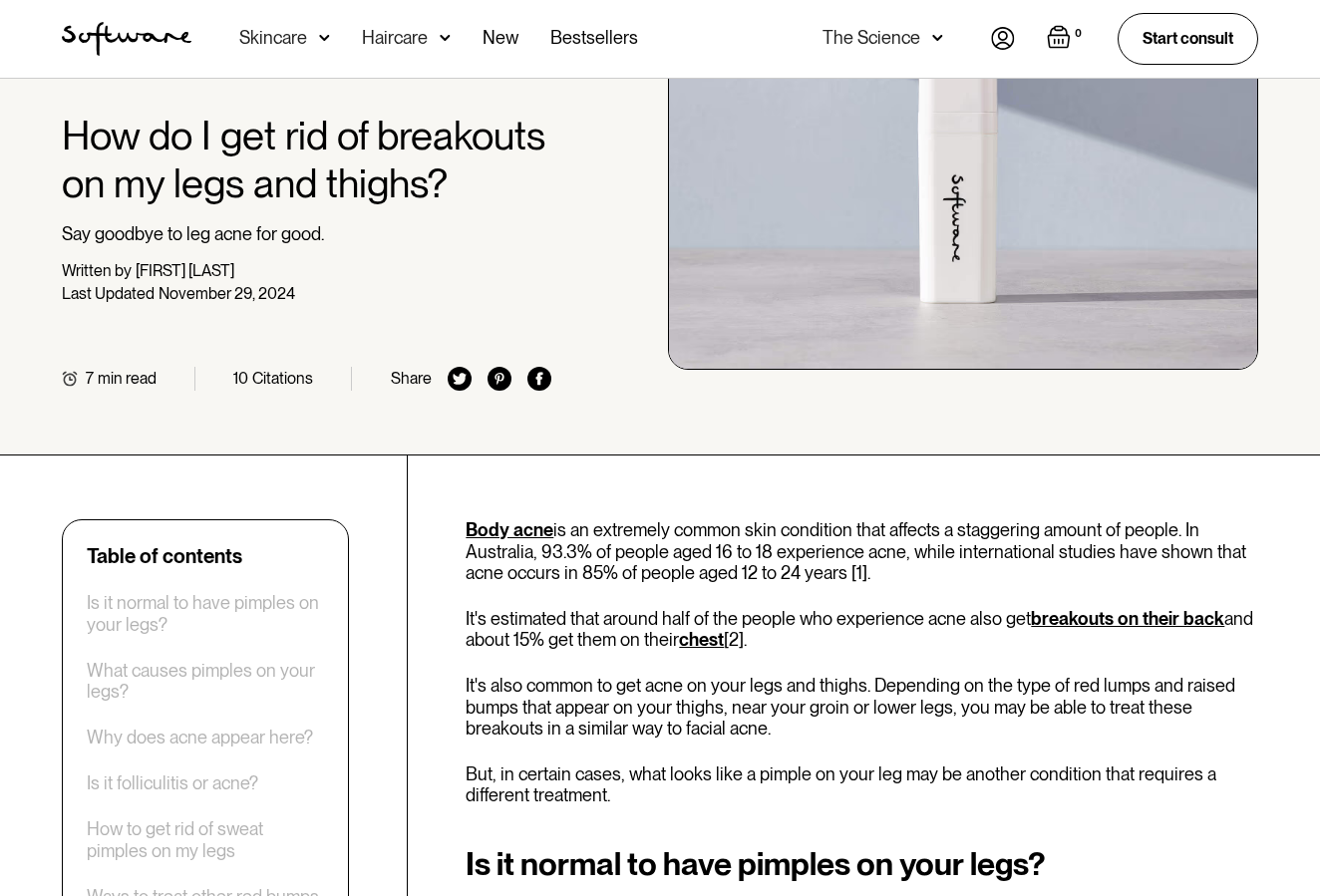 click on "It's estimated that around half of the people who experience acne also get  breakouts on their back  and about 15% get them on their  chest  [2]." at bounding box center [861, 629] 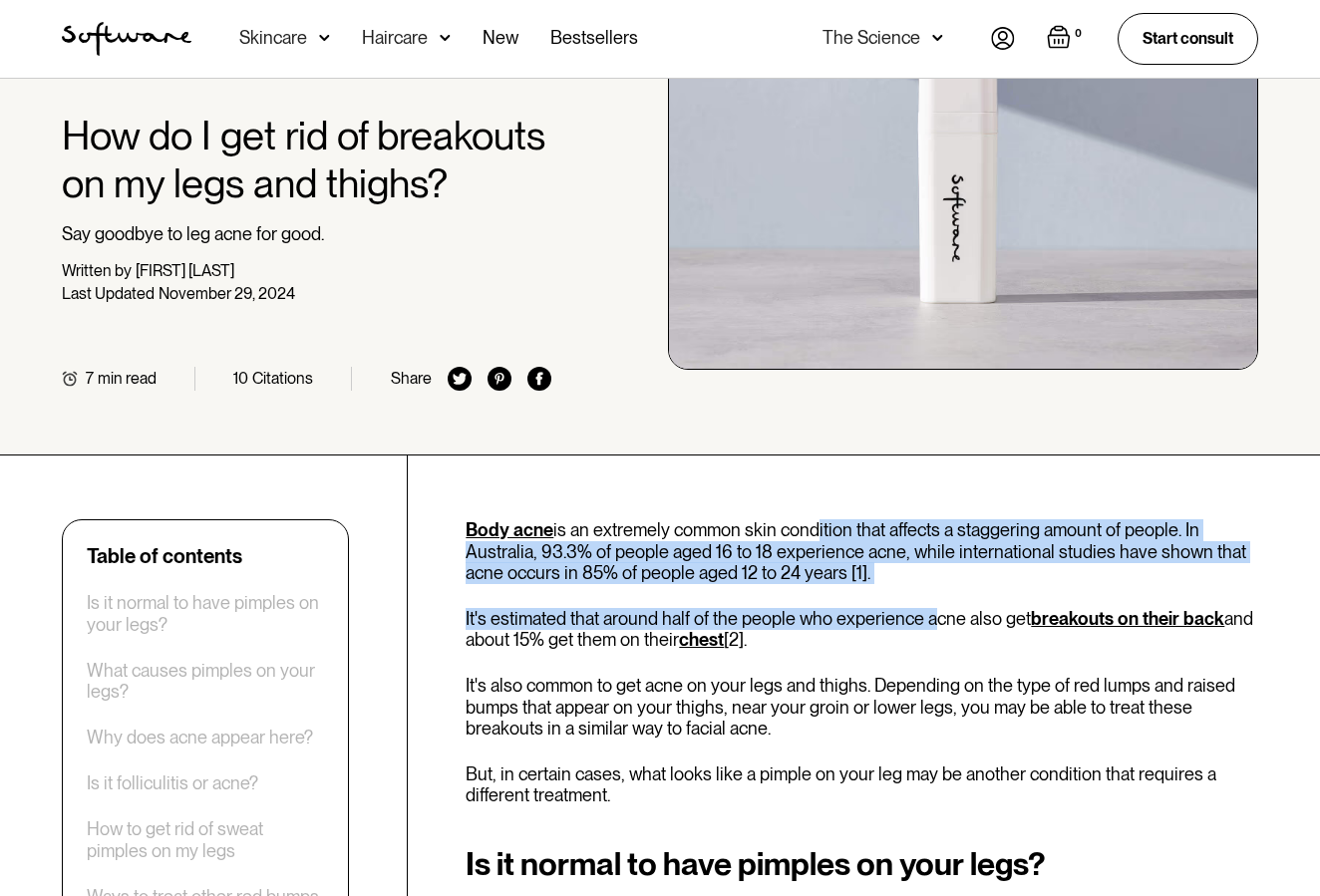 drag, startPoint x: 912, startPoint y: 573, endPoint x: 928, endPoint y: 586, distance: 20.615528 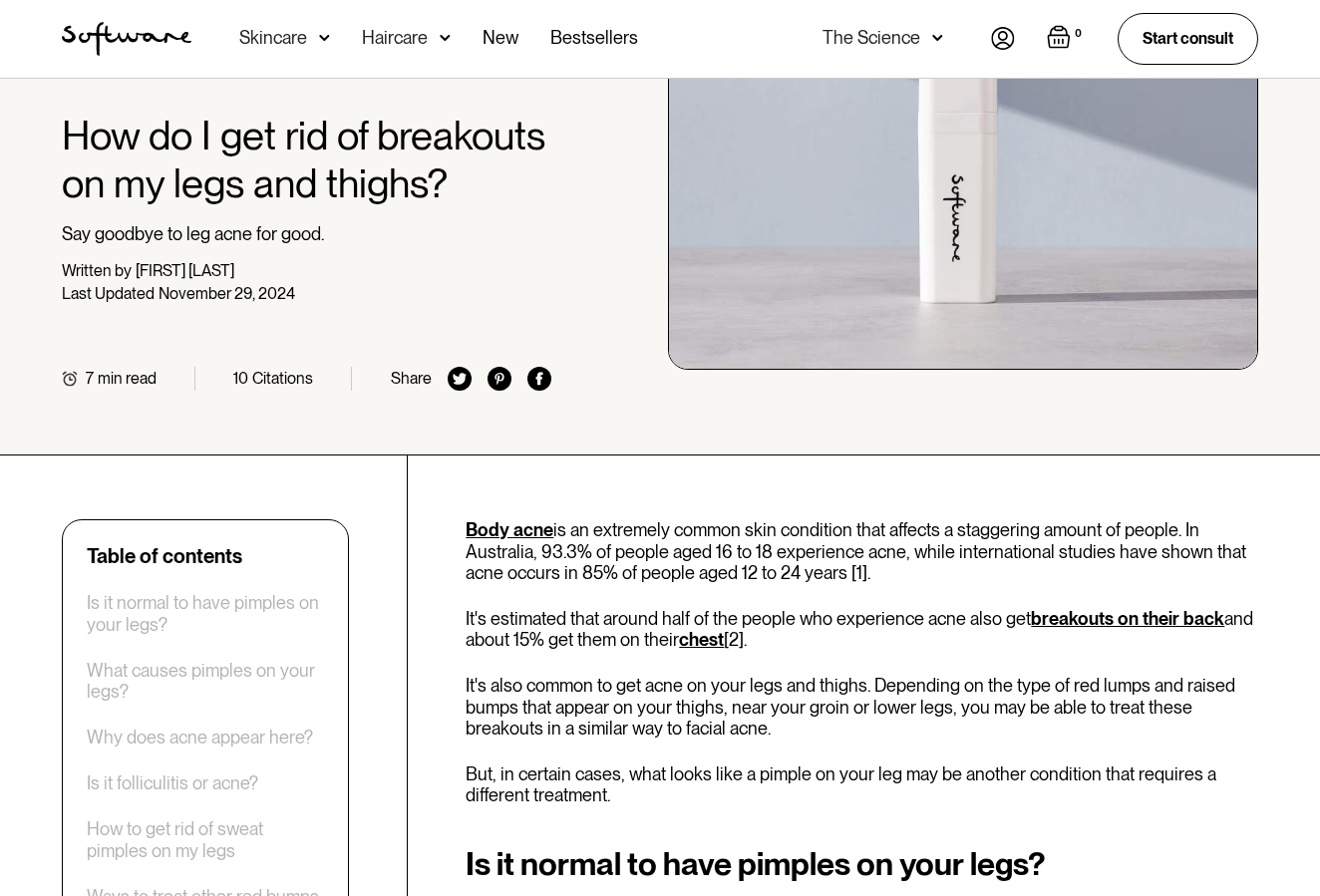 drag, startPoint x: 922, startPoint y: 572, endPoint x: 901, endPoint y: 551, distance: 29.698485 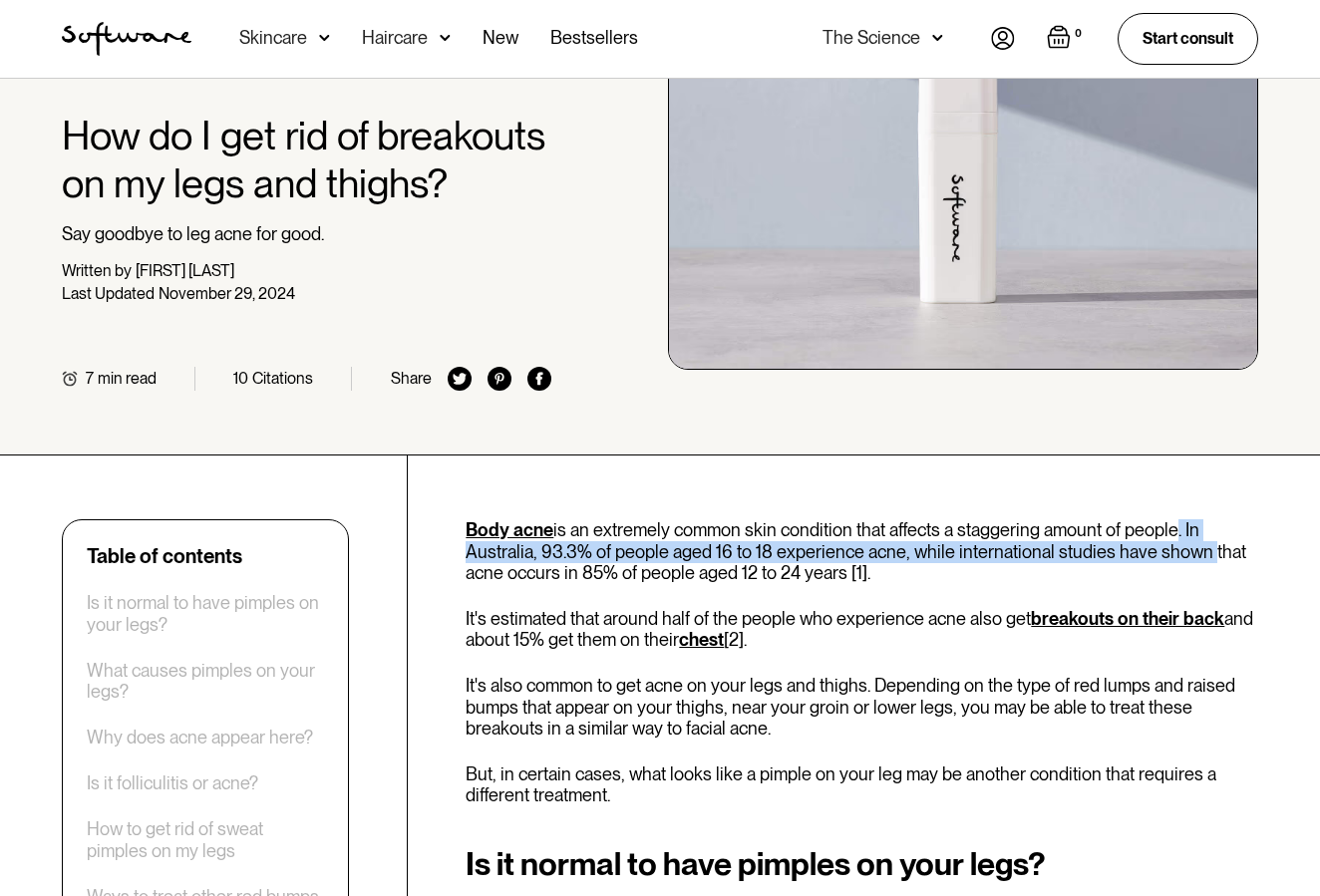 drag, startPoint x: 1175, startPoint y: 521, endPoint x: 1195, endPoint y: 550, distance: 35.22783 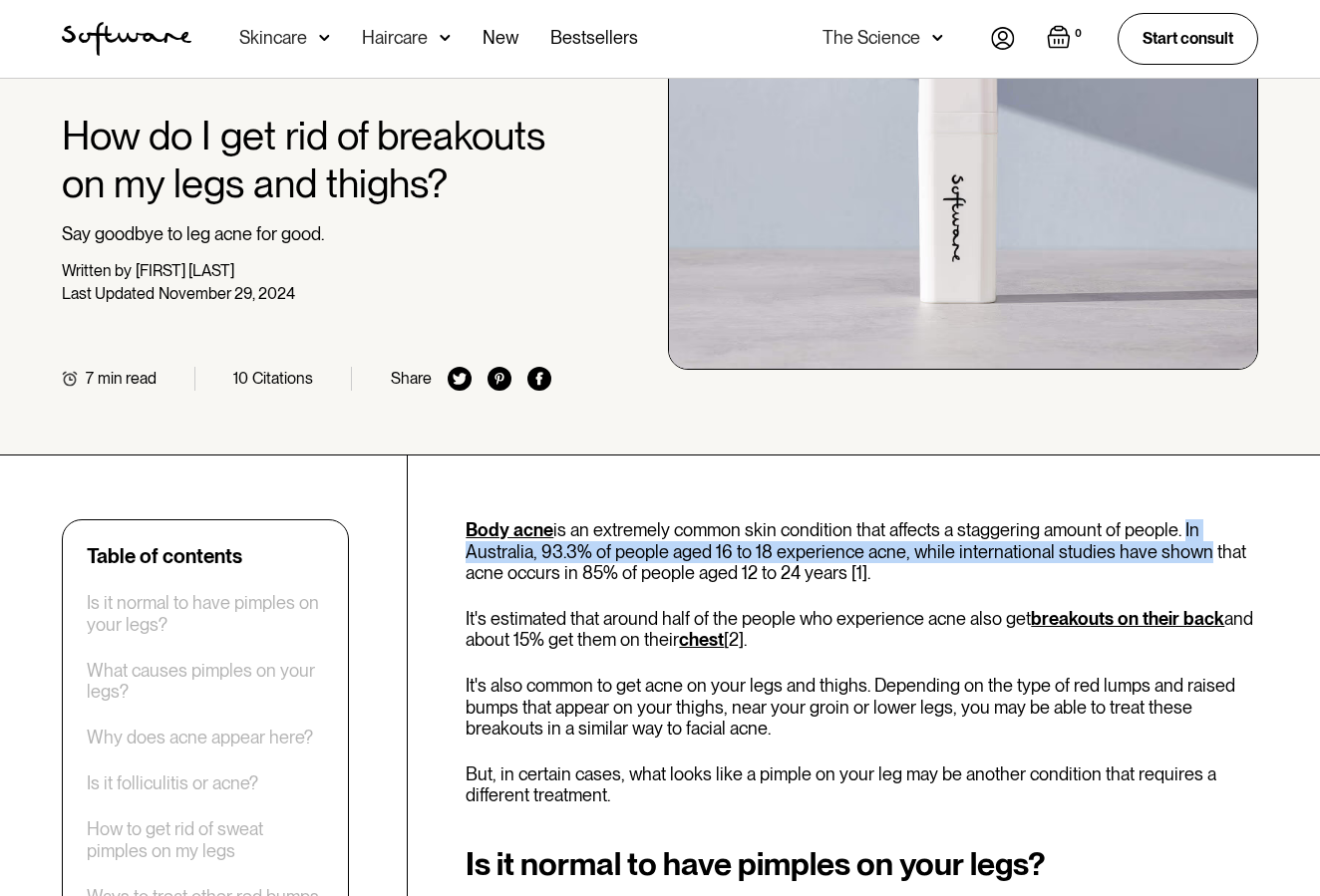 drag, startPoint x: 1178, startPoint y: 527, endPoint x: 1182, endPoint y: 555, distance: 28.284271 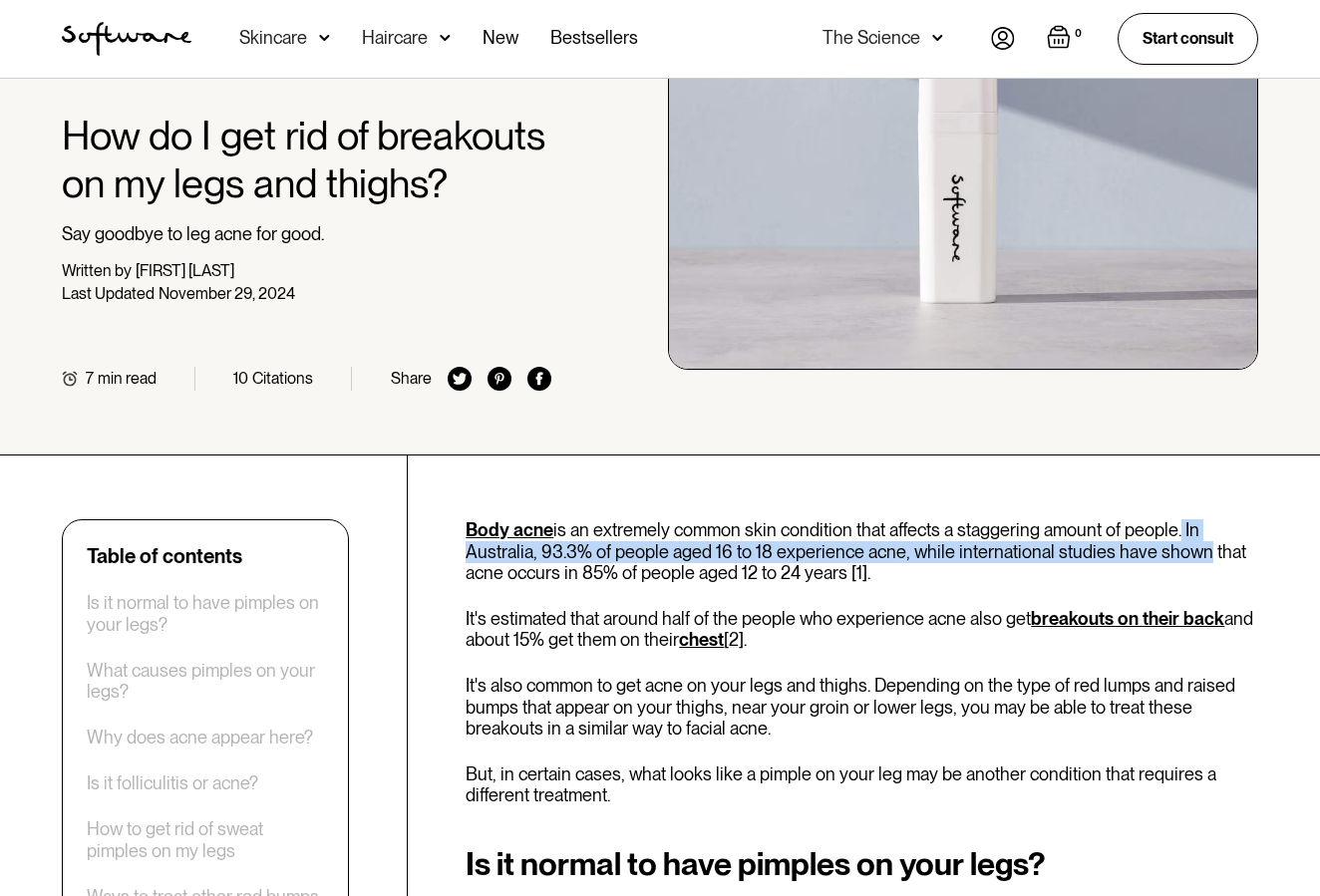drag, startPoint x: 1183, startPoint y: 561, endPoint x: 1171, endPoint y: 532, distance: 31.38471 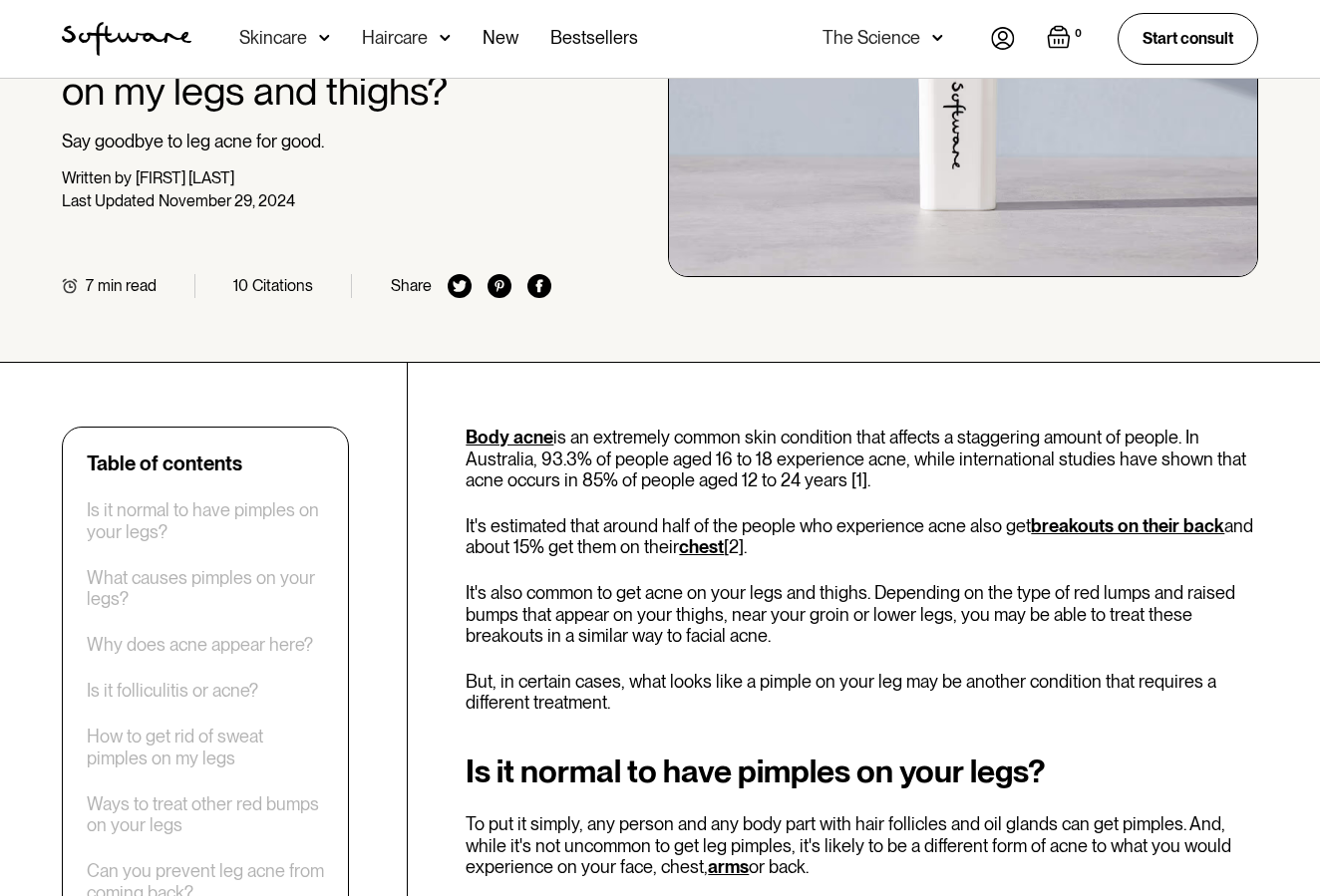 scroll, scrollTop: 299, scrollLeft: 0, axis: vertical 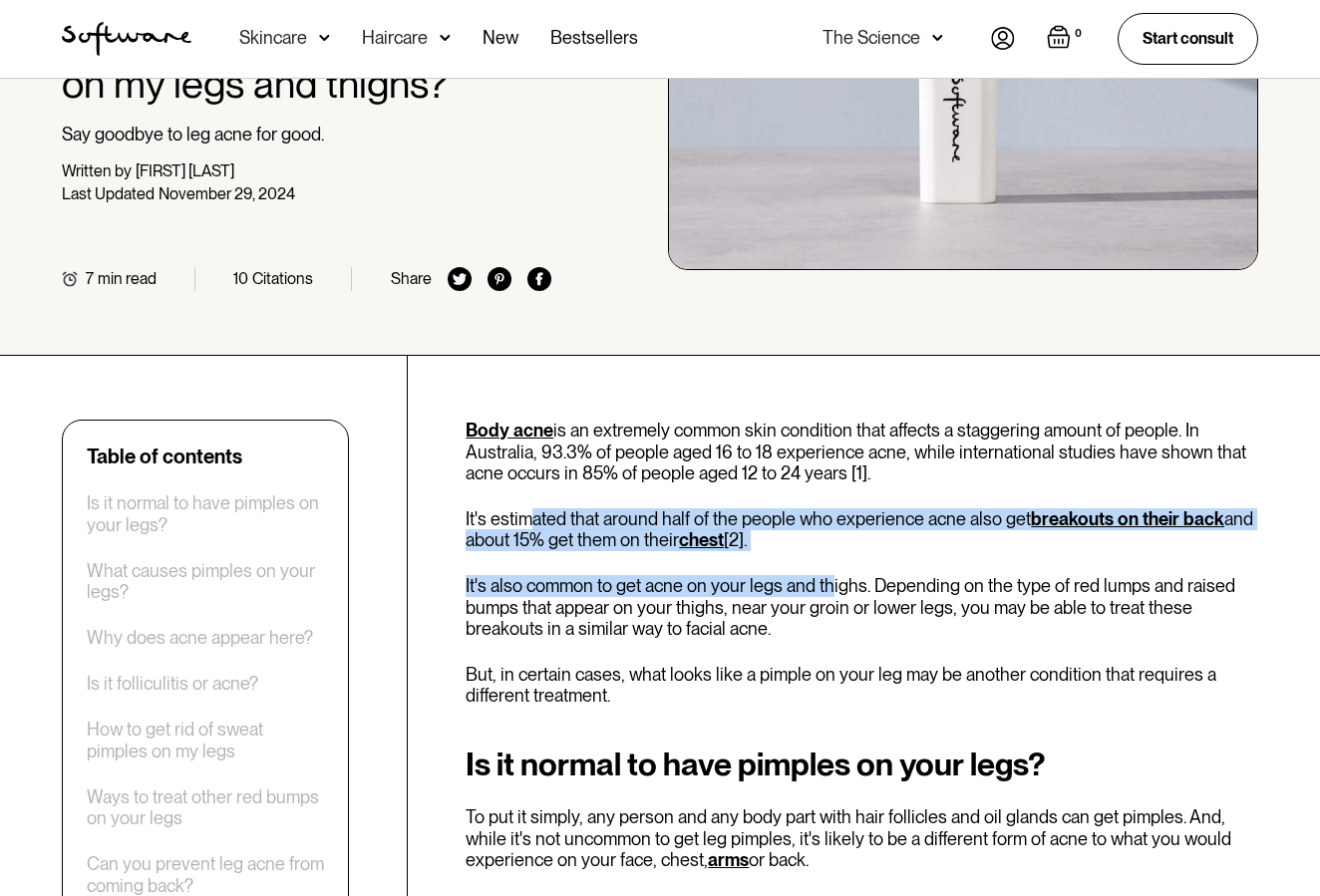 drag, startPoint x: 631, startPoint y: 510, endPoint x: 840, endPoint y: 566, distance: 216.37236 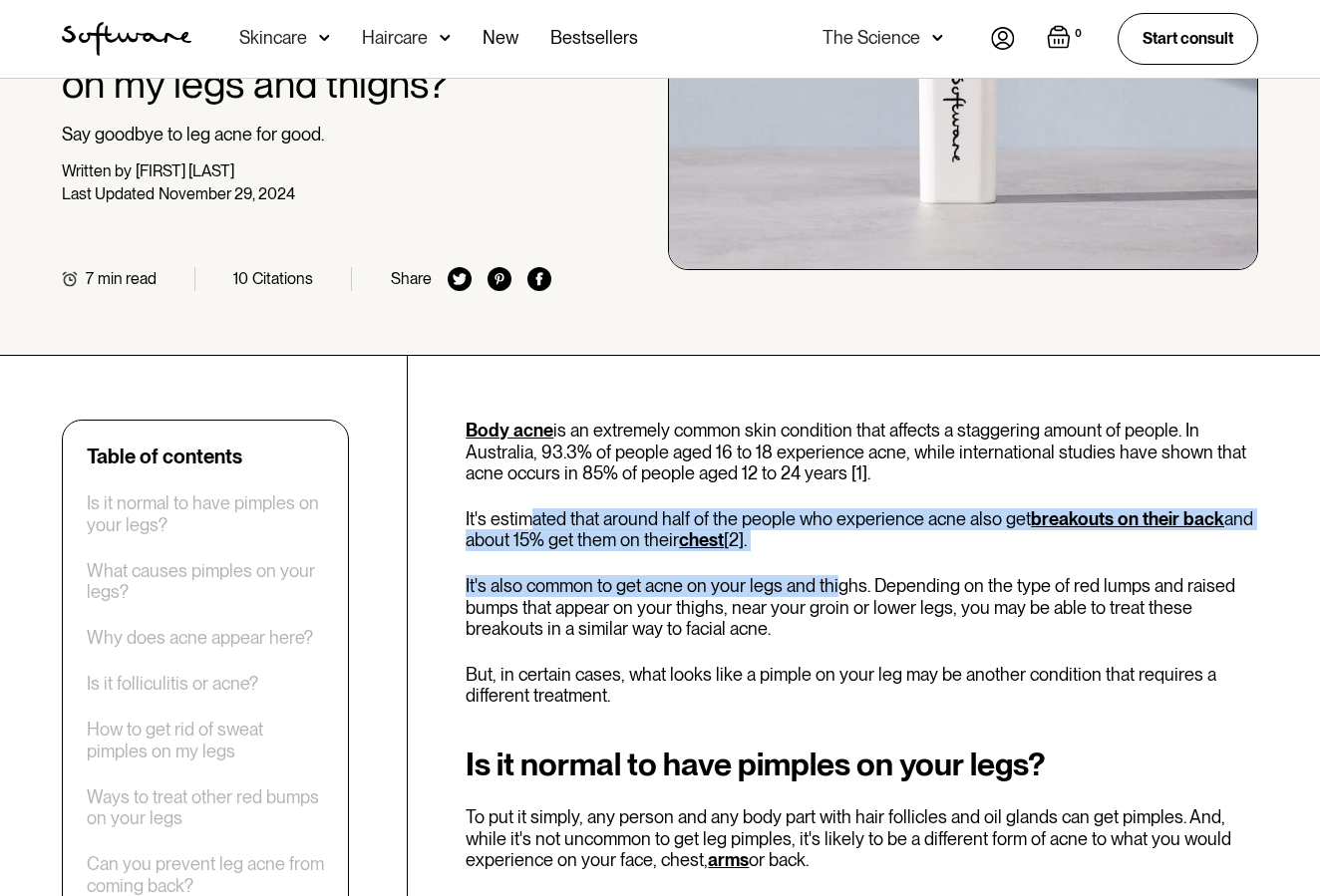 click on "It's estimated that around half of the people who experience acne also get  breakouts on their back  and about 15% get them on their  chest  [2]." at bounding box center [861, 529] 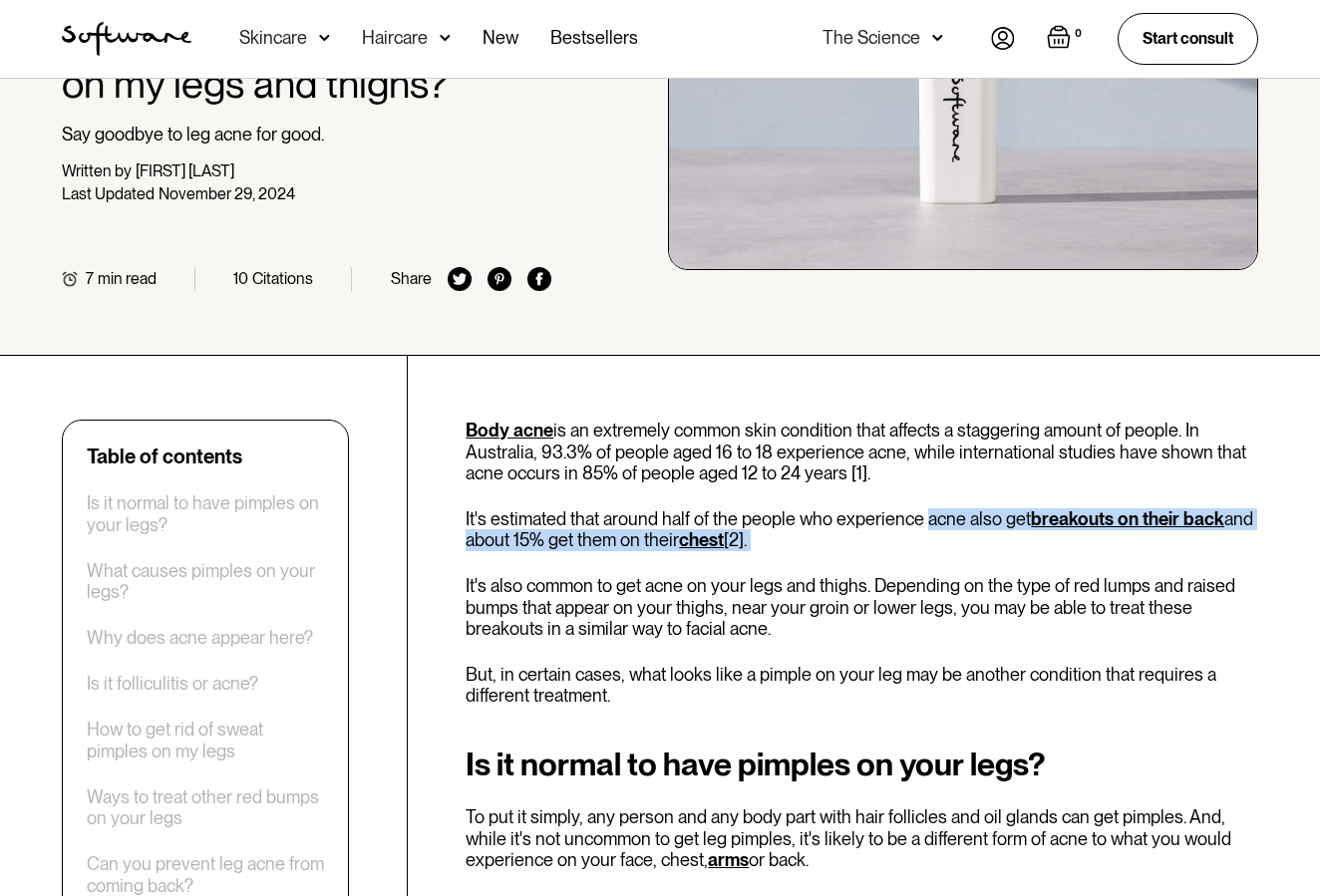 drag, startPoint x: 944, startPoint y: 490, endPoint x: 941, endPoint y: 544, distance: 54.08327 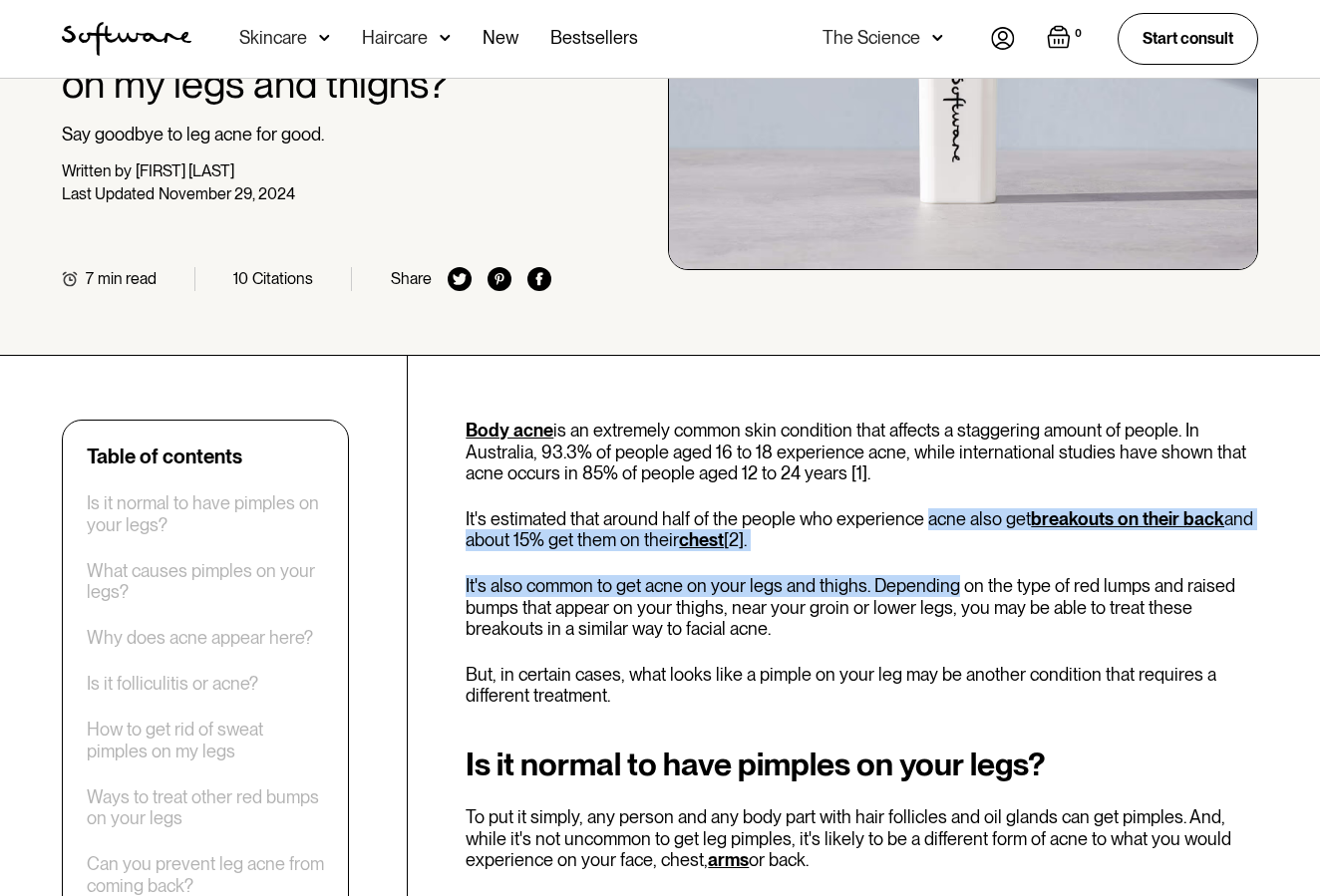 drag, startPoint x: 919, startPoint y: 501, endPoint x: 902, endPoint y: 585, distance: 85.70298 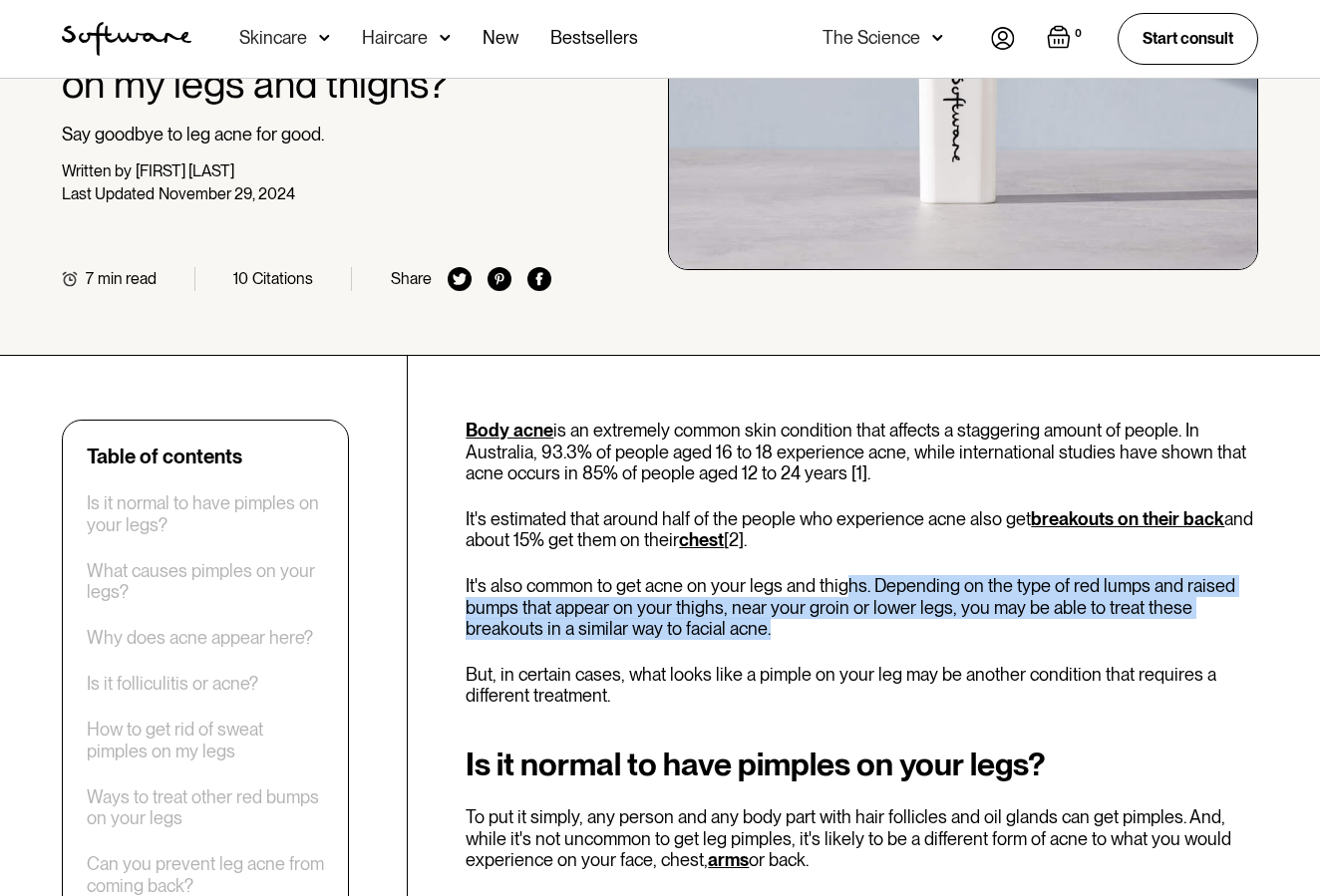 drag, startPoint x: 849, startPoint y: 555, endPoint x: 858, endPoint y: 627, distance: 72.56032 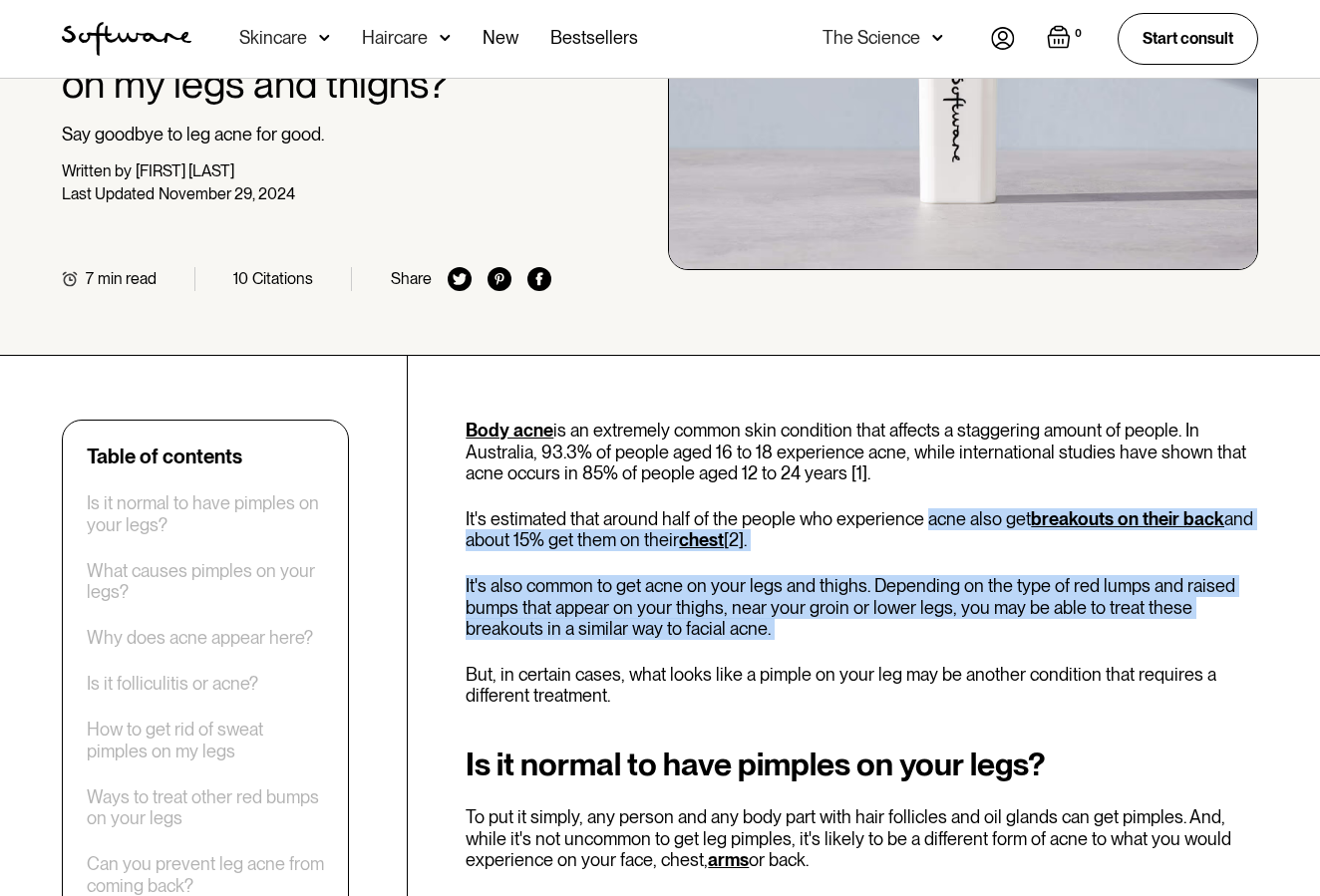 drag, startPoint x: 858, startPoint y: 627, endPoint x: 917, endPoint y: 484, distance: 154.69324 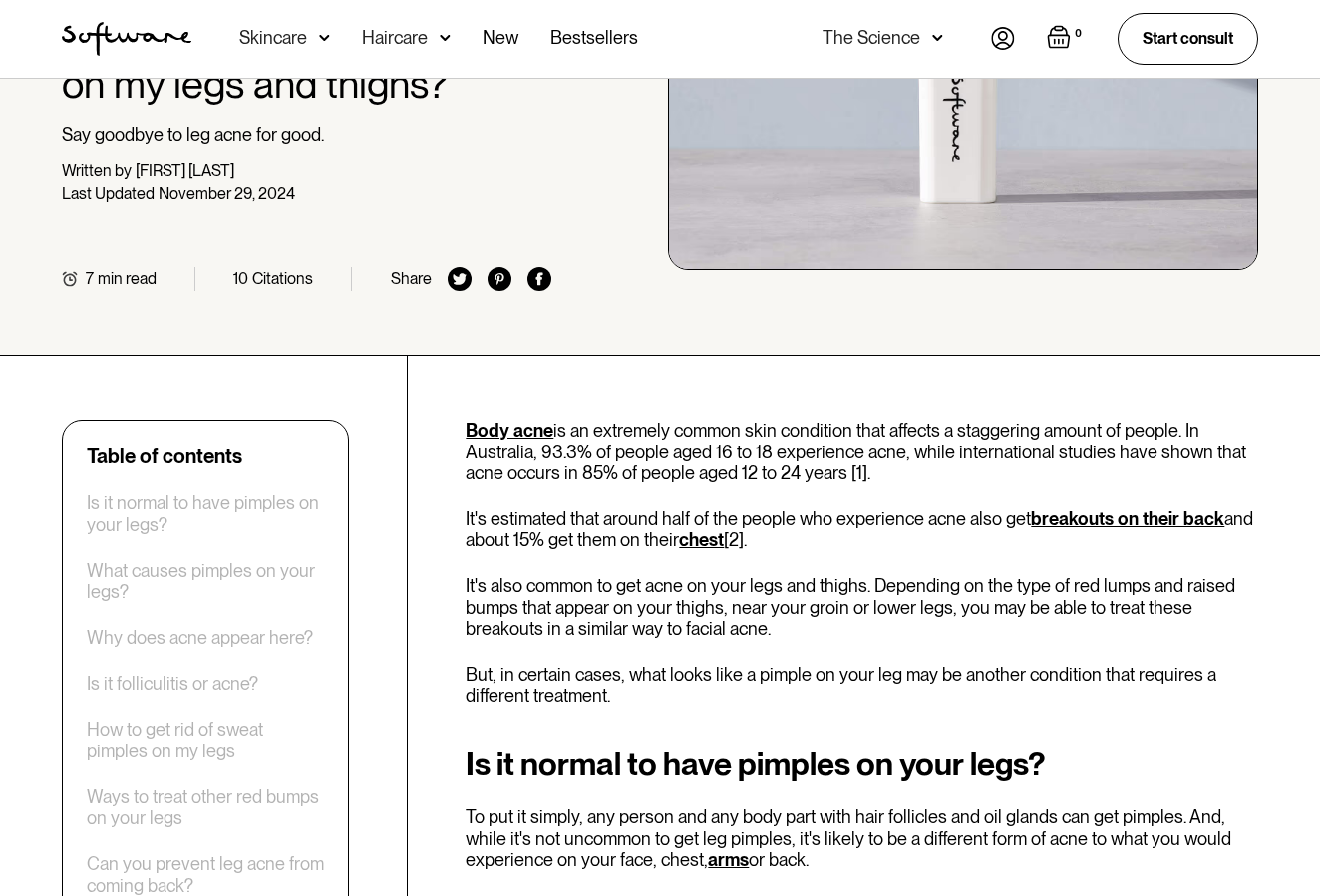 click on "Body acne  is an extremely common skin condition that affects a staggering amount of people. In Australia, 93.3% of people aged 16 to 18 experience acne, while international studies have shown that acne occurs in 85% of people aged 12 to 24 years [1]." at bounding box center [861, 451] 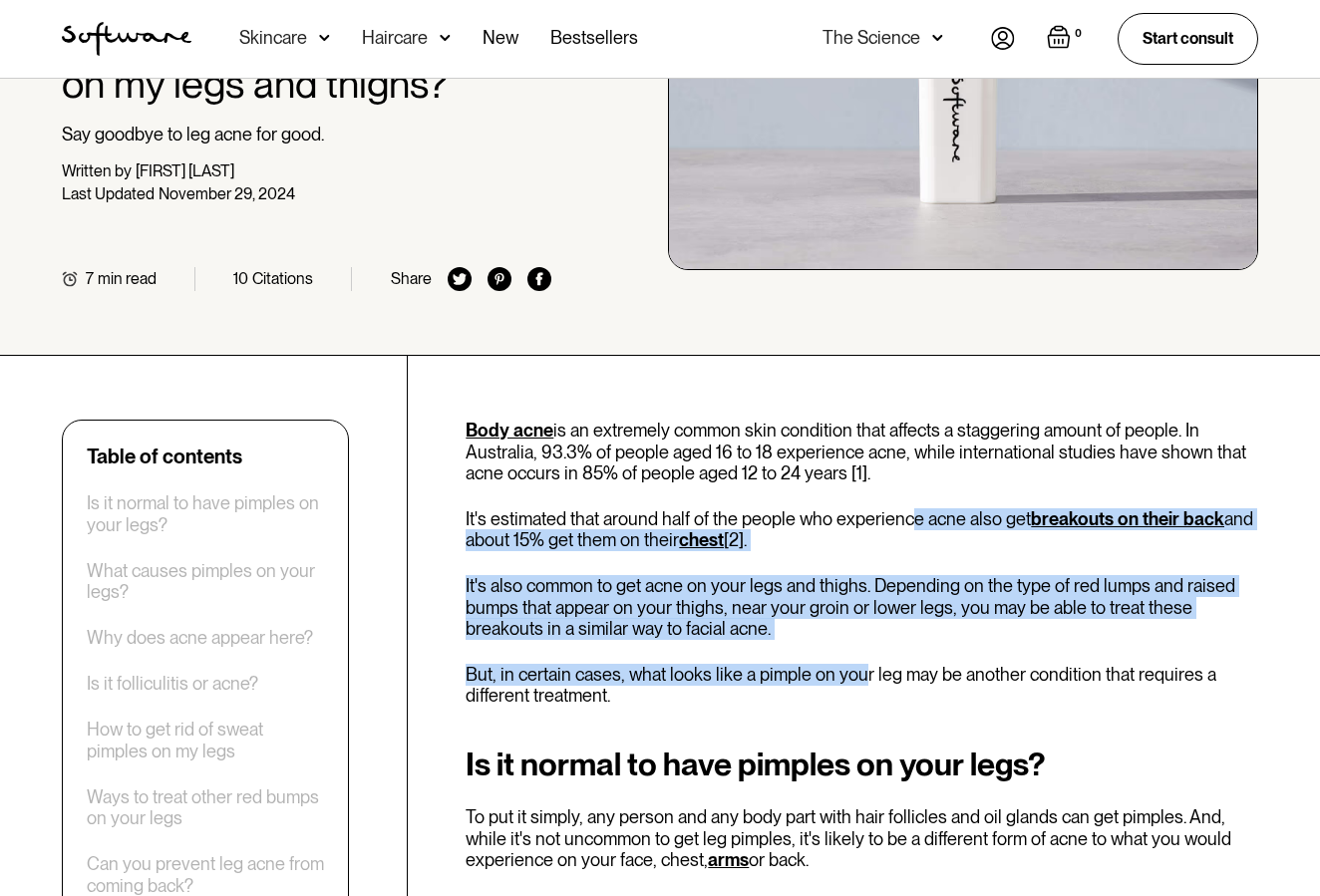drag, startPoint x: 909, startPoint y: 493, endPoint x: 855, endPoint y: 653, distance: 168.8668 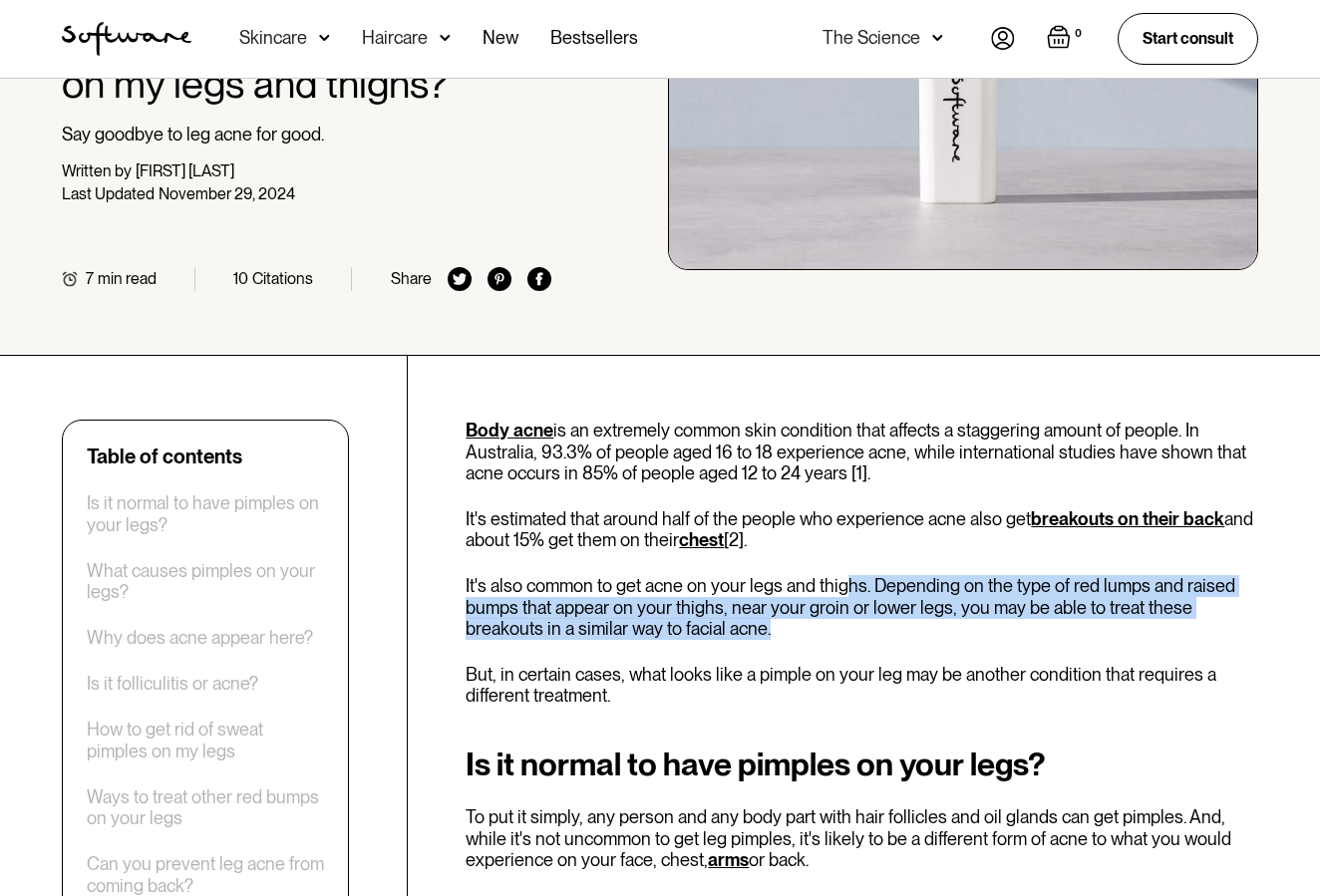 drag, startPoint x: 834, startPoint y: 592, endPoint x: 844, endPoint y: 553, distance: 40.261644 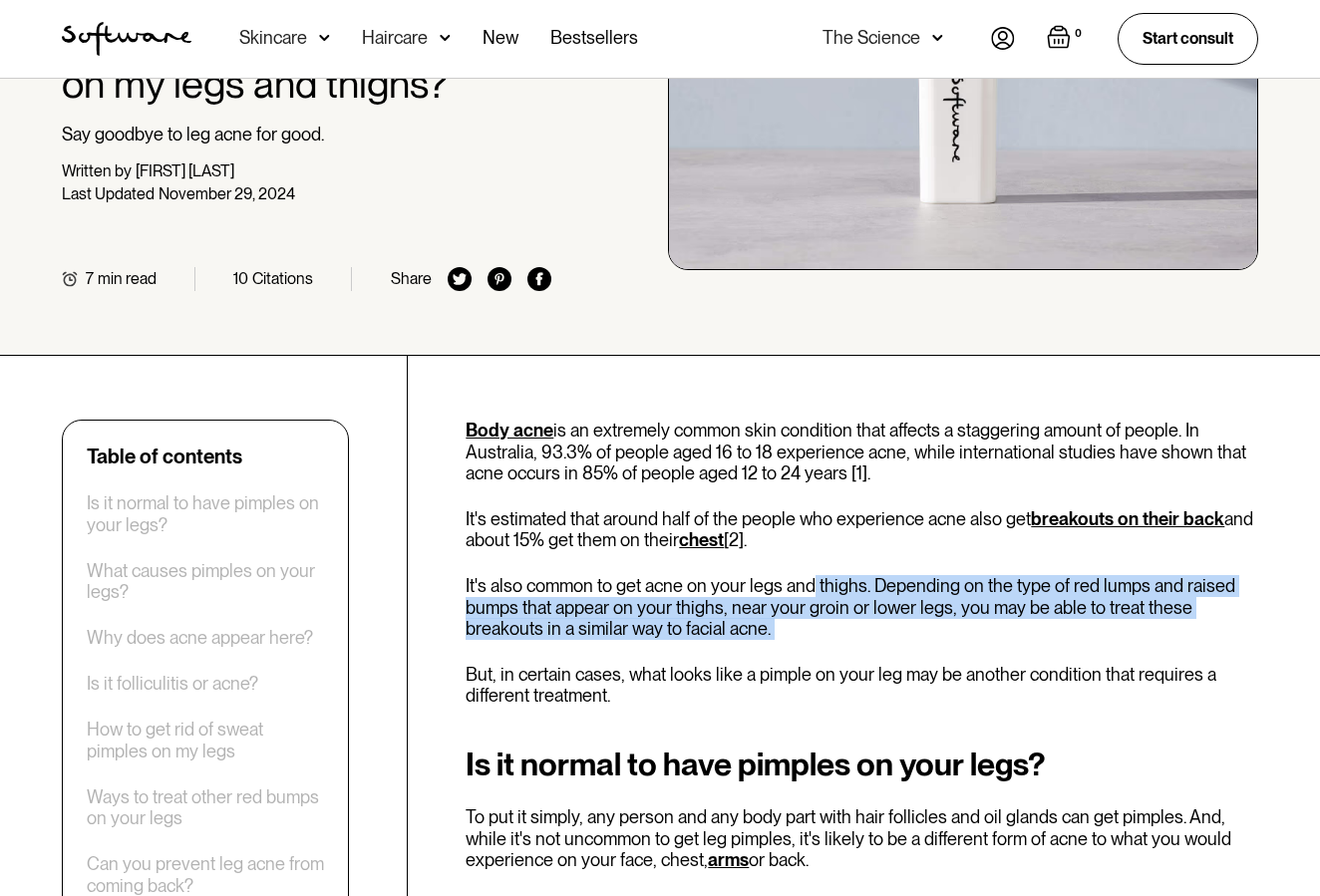 drag, startPoint x: 850, startPoint y: 620, endPoint x: 811, endPoint y: 554, distance: 76.661594 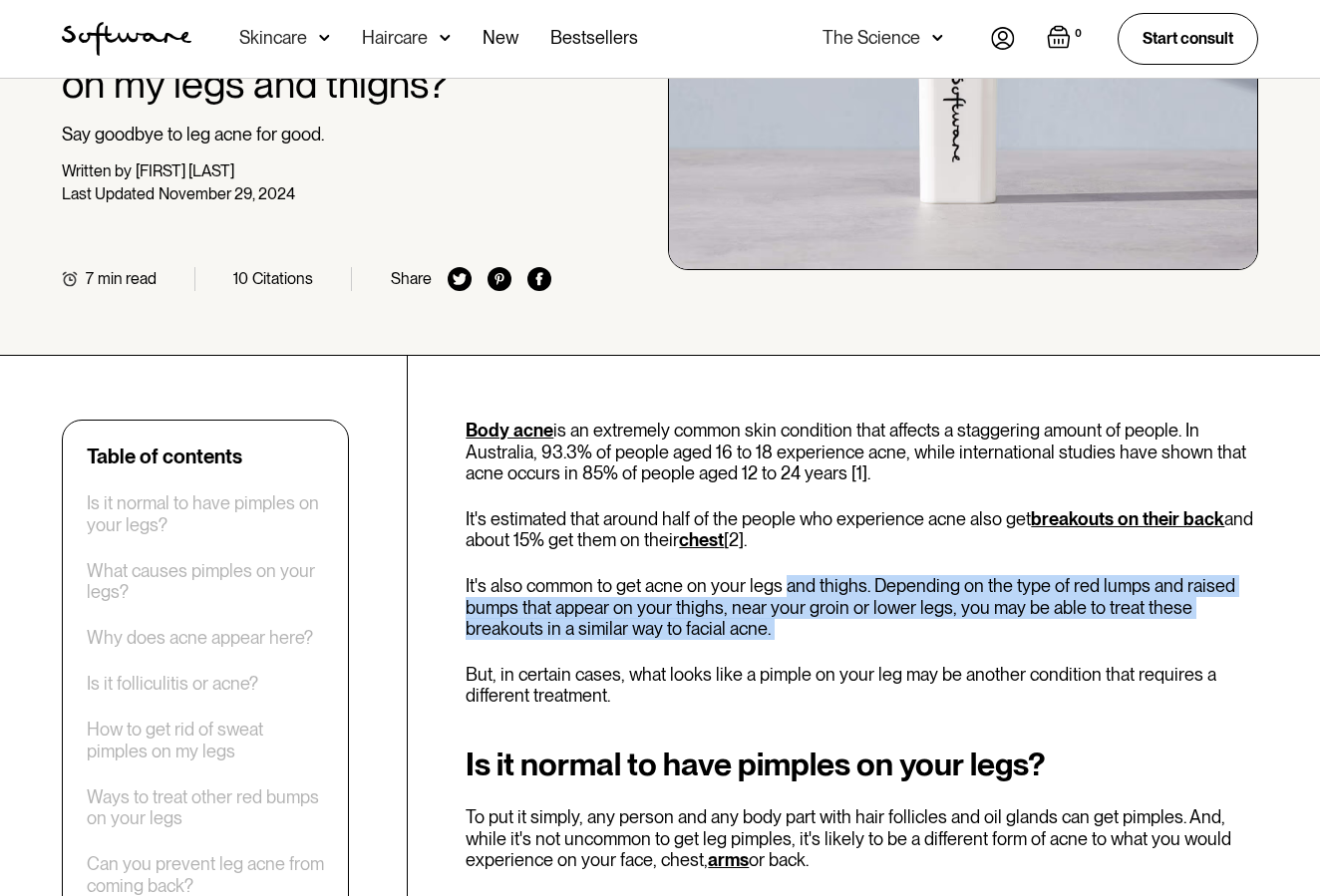drag, startPoint x: 803, startPoint y: 633, endPoint x: 806, endPoint y: 555, distance: 78.05767 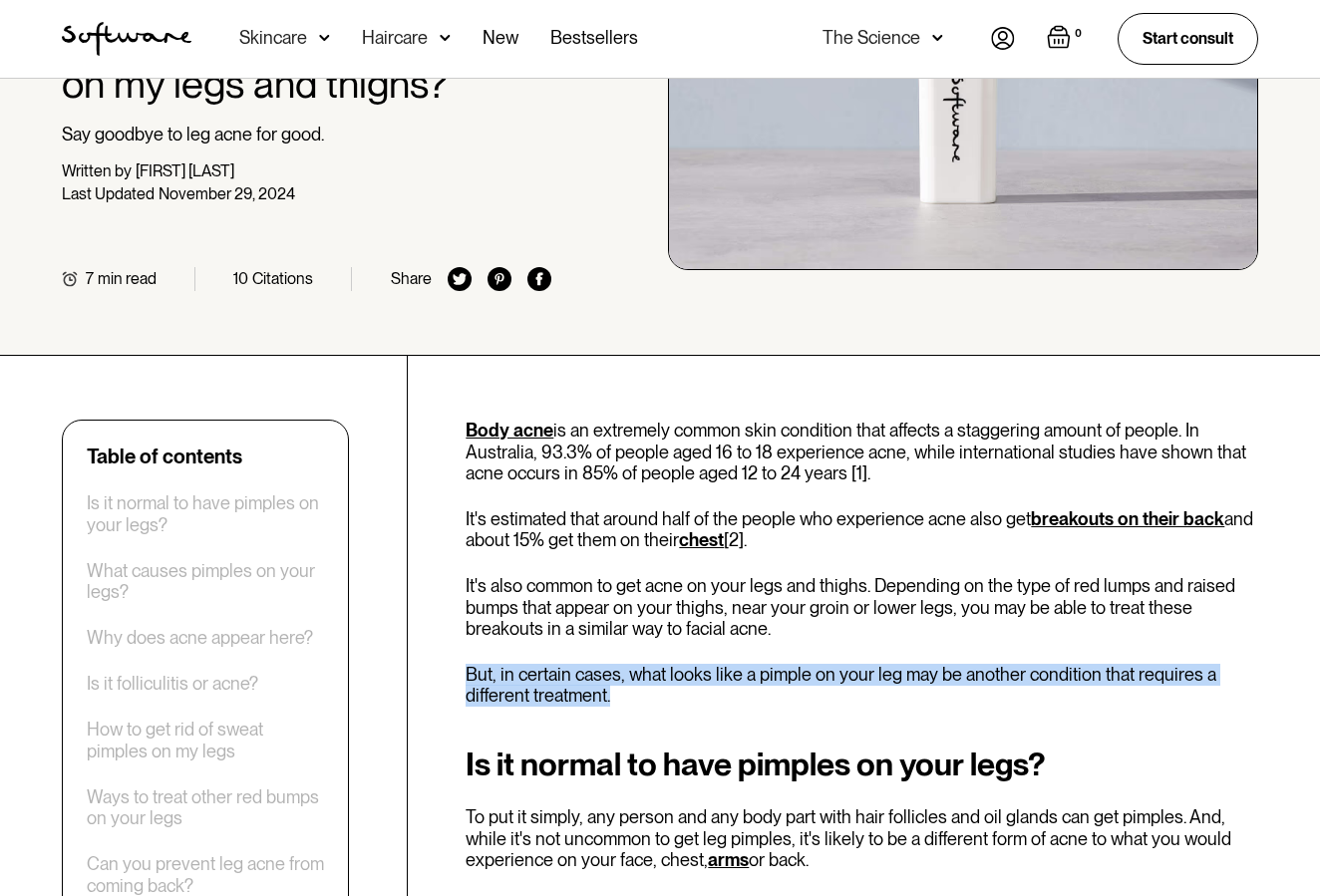 drag, startPoint x: 806, startPoint y: 660, endPoint x: 817, endPoint y: 704, distance: 45.35416 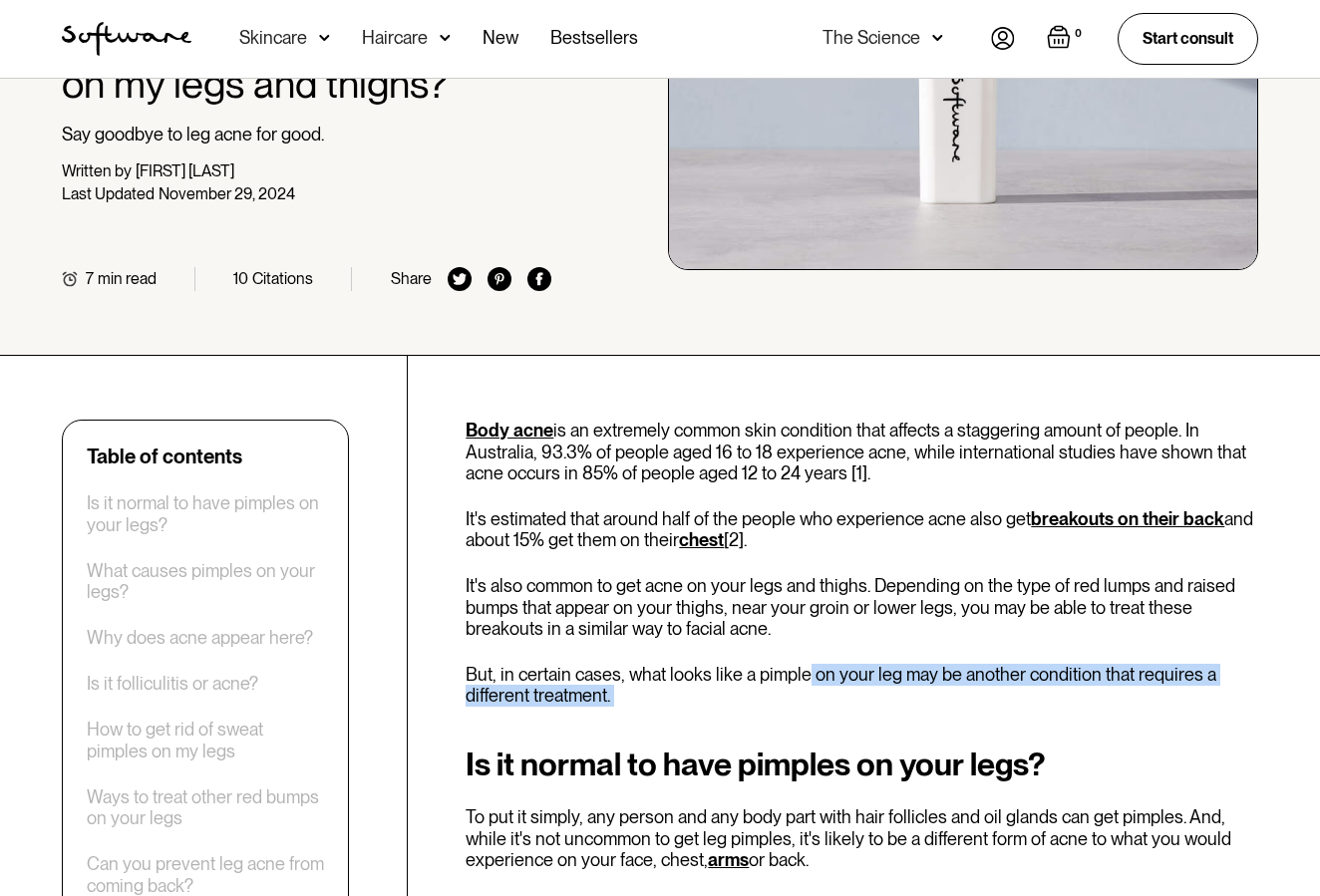 drag, startPoint x: 817, startPoint y: 704, endPoint x: 802, endPoint y: 642, distance: 63.788714 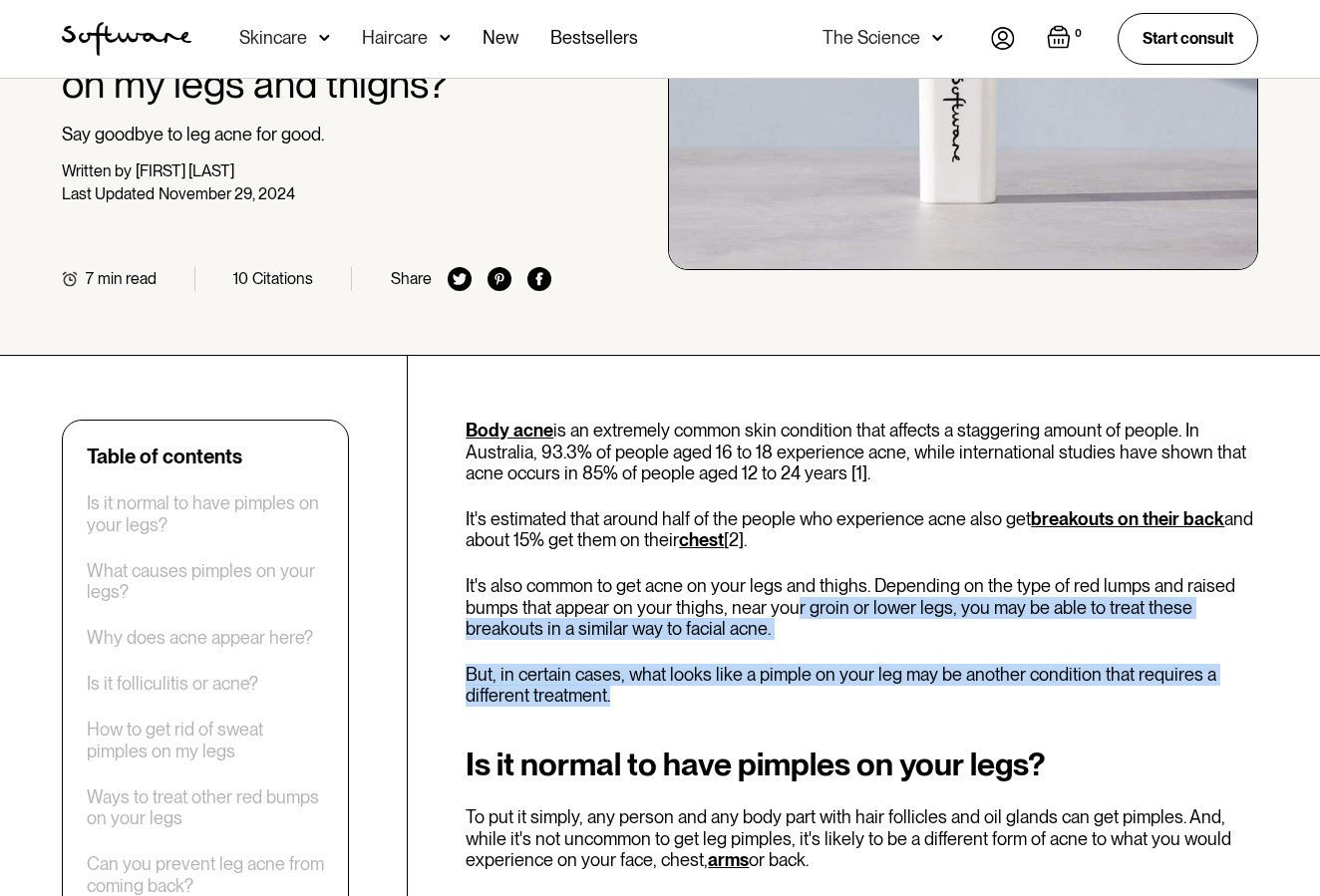 drag, startPoint x: 795, startPoint y: 654, endPoint x: 795, endPoint y: 617, distance: 37 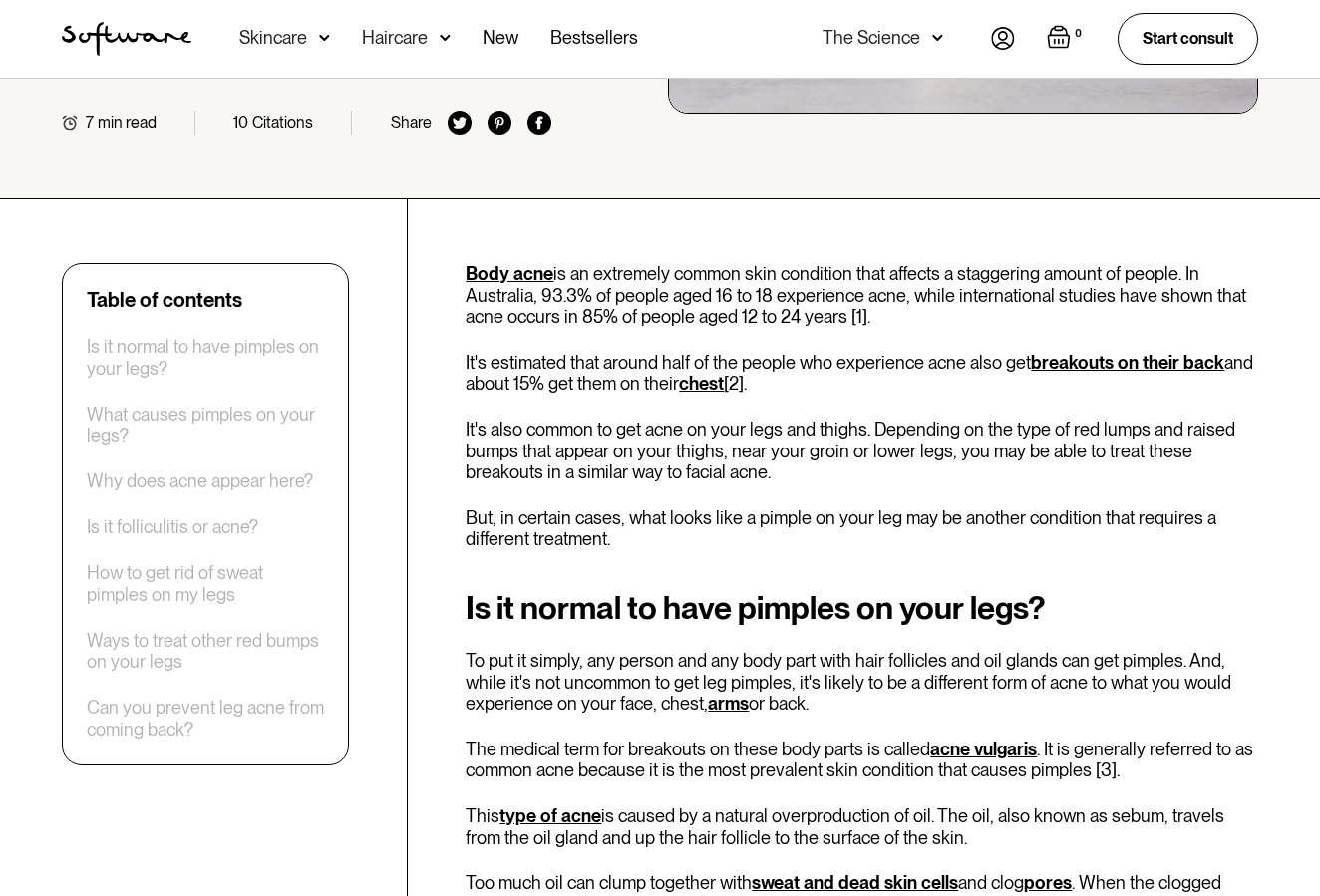 scroll, scrollTop: 498, scrollLeft: 0, axis: vertical 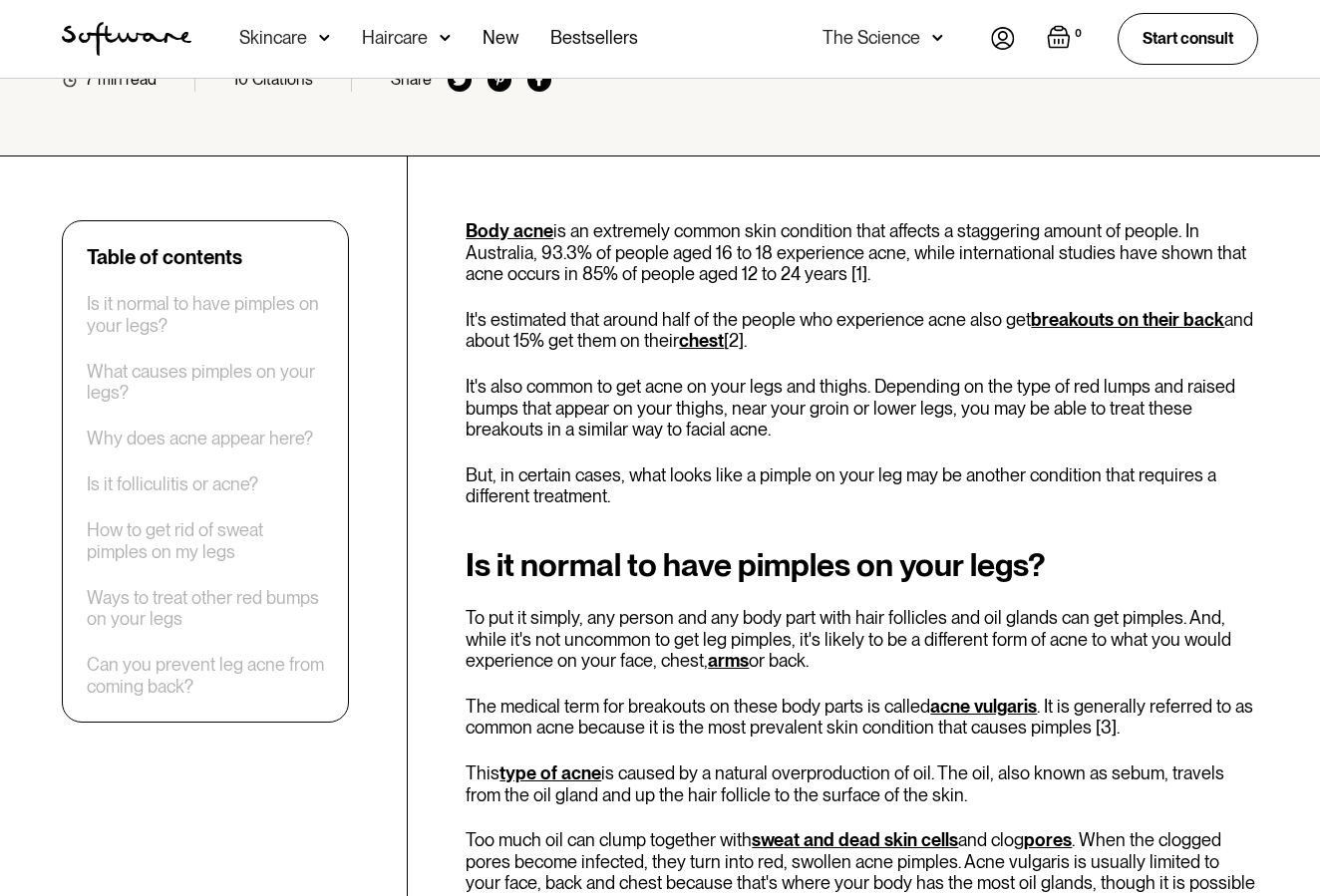 drag, startPoint x: 768, startPoint y: 522, endPoint x: 819, endPoint y: 668, distance: 154.65122 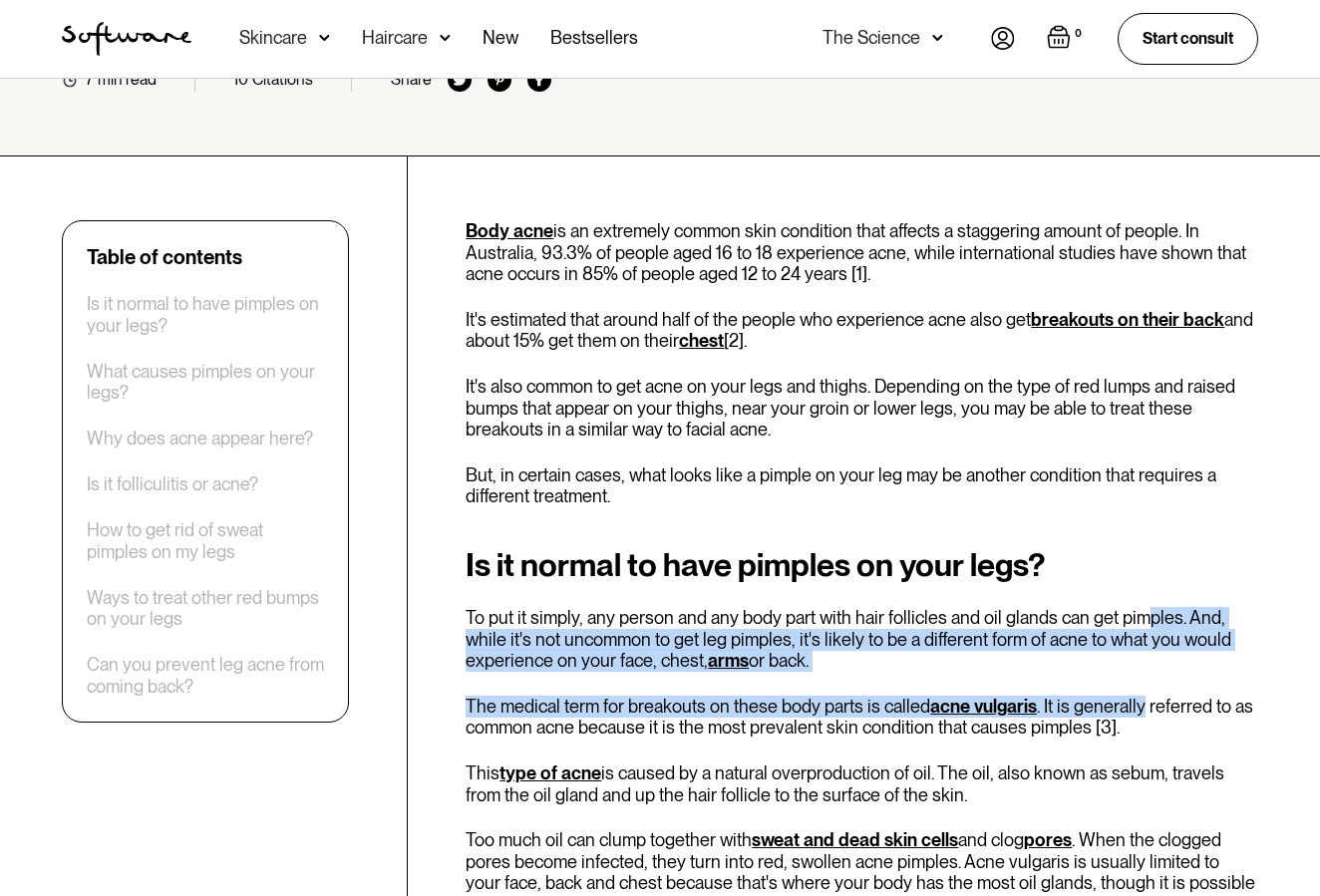 drag 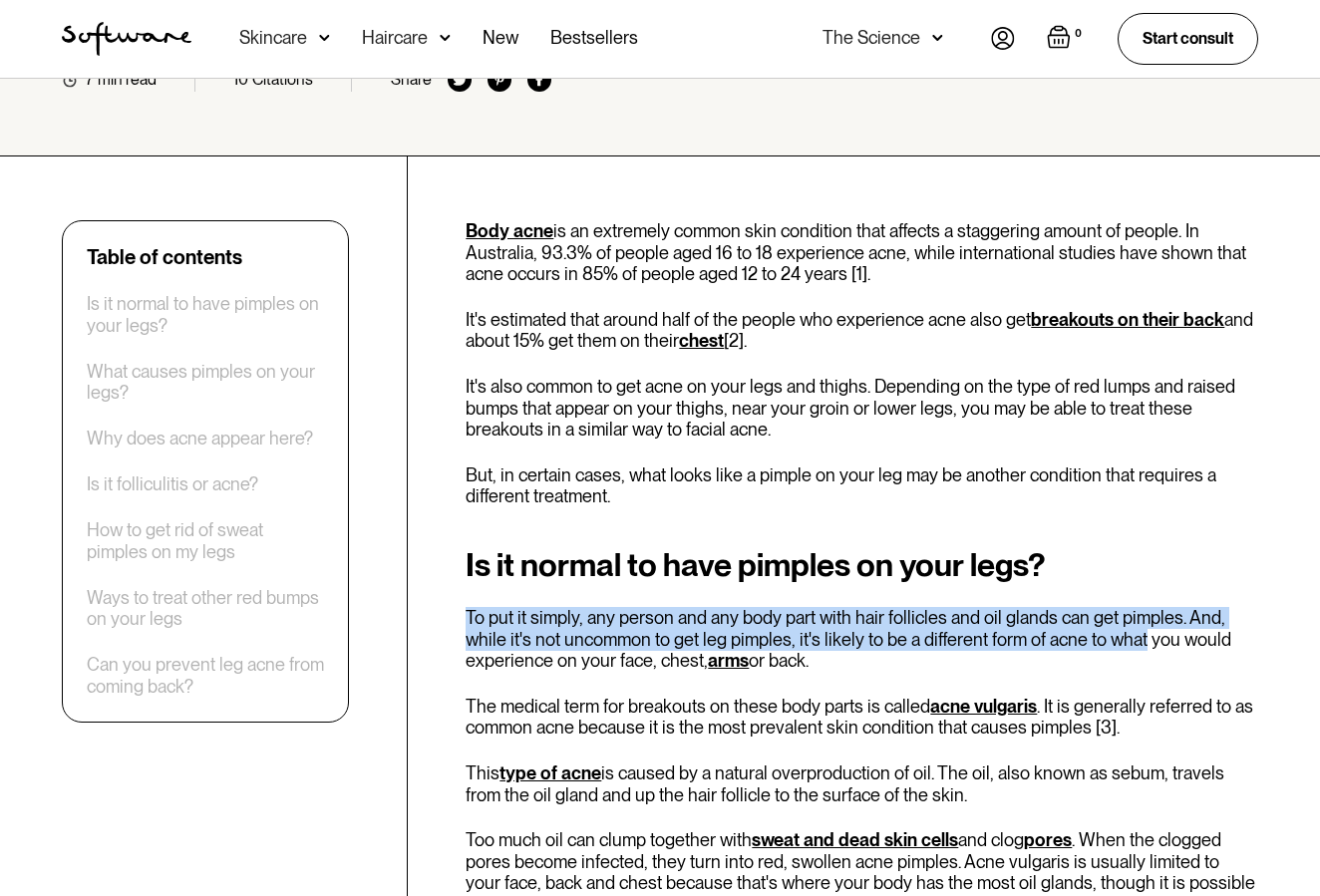 click on "Is it normal to have pimples on your legs? To put it simply, any person and any body part with hair follicles and oil glands can get pimples. And, while it's not uncommon to get leg pimples, it's likely to be a different form of acne to what you would experience on your face, chest,  arms  or back. The medical term for breakouts on these body parts is called  acne vulgaris . It is generally referred to as common acne because it is the most prevalent skin condition that causes pimples [3]. This  type of acne  is caused by a natural overproduction of oil. The oil, also known as sebum, travels from the oil gland and up the hair follicle to the surface of the skin. Too much oil can clump together with  sweat and dead skin cells  and clog  pores . When the clogged pores become infected, they turn into red, swollen acne pimples. Acne vulgaris is usually limited to your face, back and chest because that's where your body has the most oil glands, though it is possible to experience it in other places." at bounding box center (861, 764) 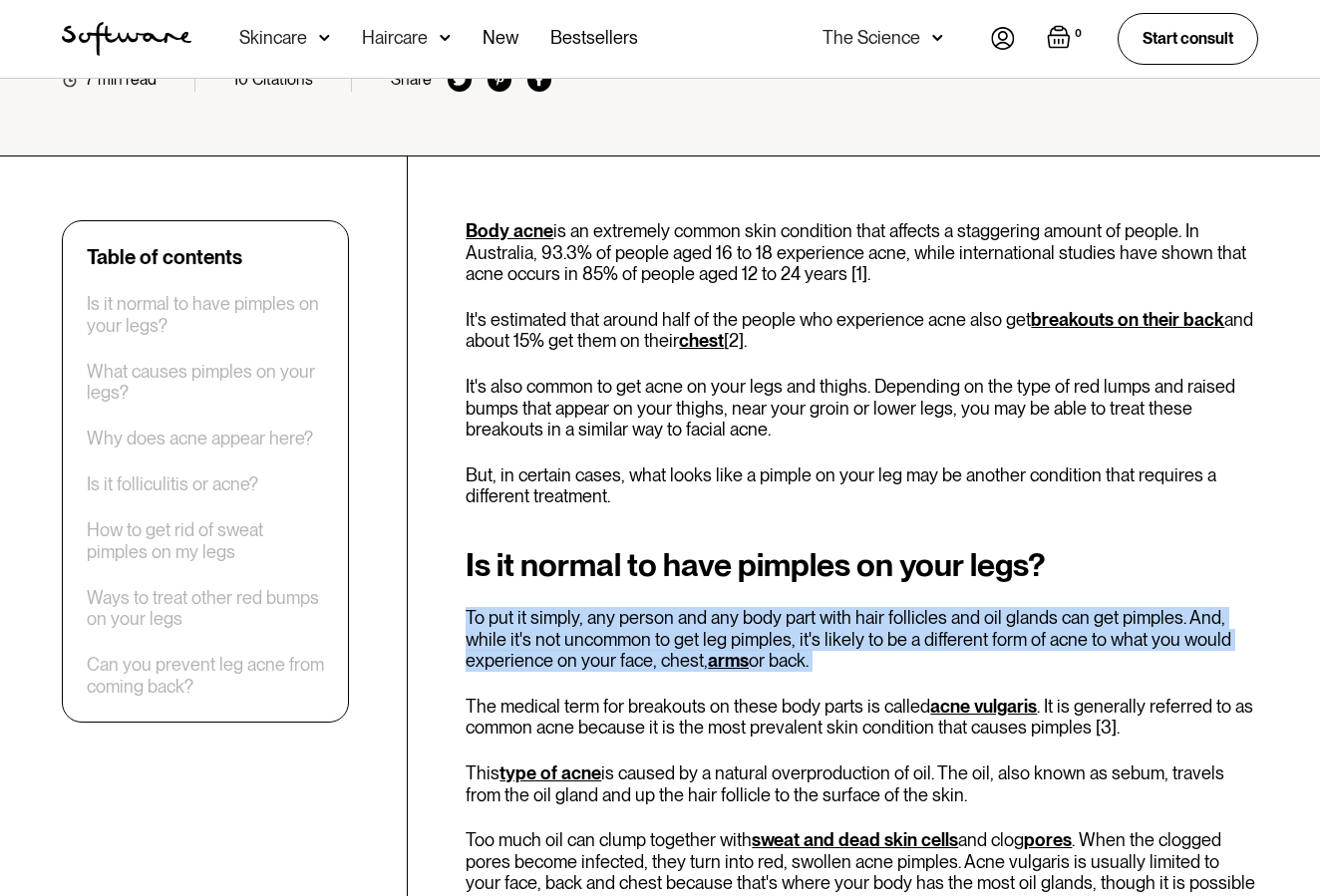 click on "Is it normal to have pimples on your legs? To put it simply, any person and any body part with hair follicles and oil glands can get pimples. And, while it's not uncommon to get leg pimples, it's likely to be a different form of acne to what you would experience on your face, chest,  arms  or back. The medical term for breakouts on these body parts is called  acne vulgaris . It is generally referred to as common acne because it is the most prevalent skin condition that causes pimples [3]. This  type of acne  is caused by a natural overproduction of oil. The oil, also known as sebum, travels from the oil gland and up the hair follicle to the surface of the skin. Too much oil can clump together with  sweat and dead skin cells  and clog  pores . When the clogged pores become infected, they turn into red, swollen acne pimples. Acne vulgaris is usually limited to your face, back and chest because that's where your body has the most oil glands, though it is possible to experience it in other places." at bounding box center (861, 764) 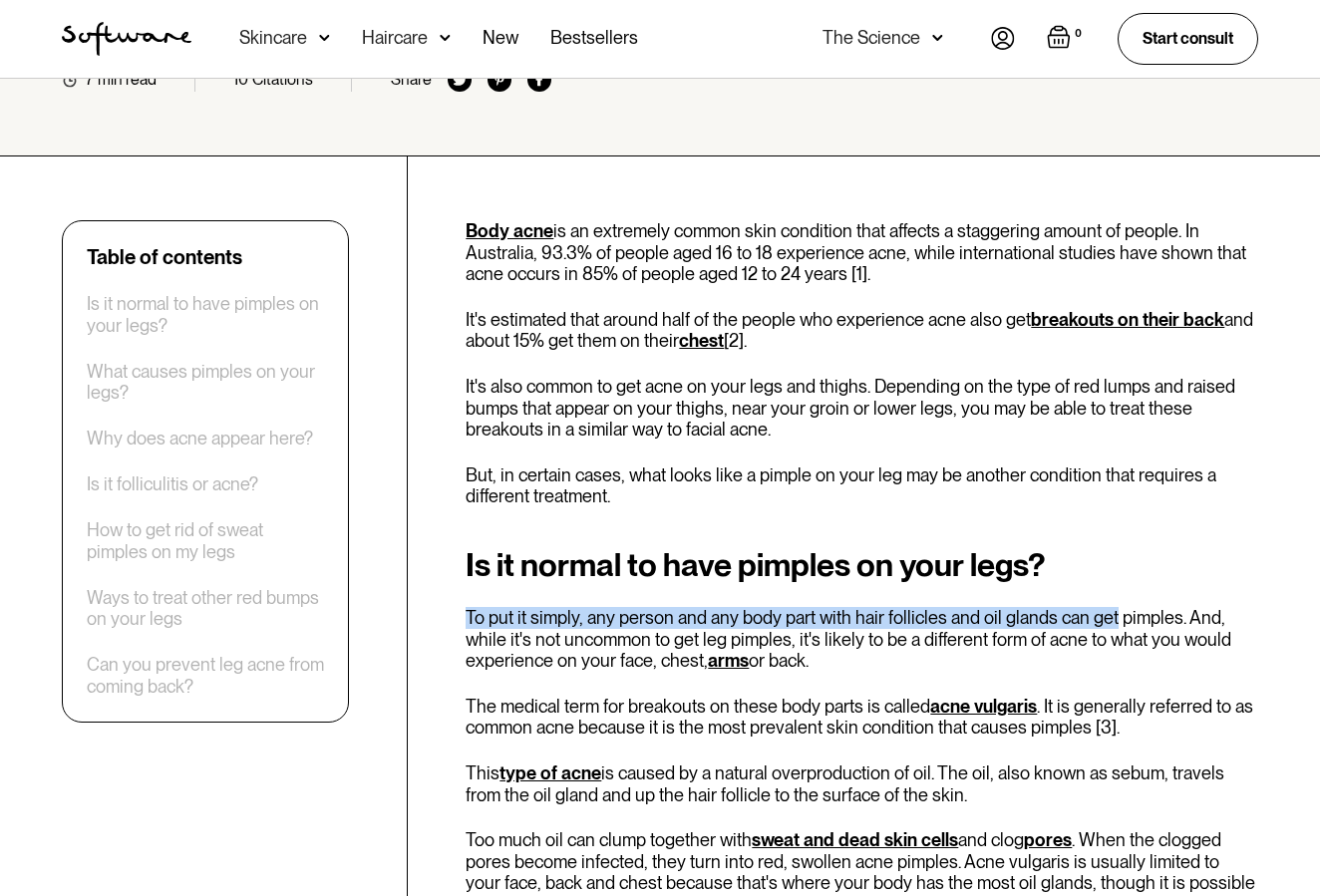 click on "To put it simply, any person and any body part with hair follicles and oil glands can get pimples. And, while it's not uncommon to get leg pimples, it's likely to be a different form of acne to what you would experience on your face, chest,  arms  or back." at bounding box center [861, 639] 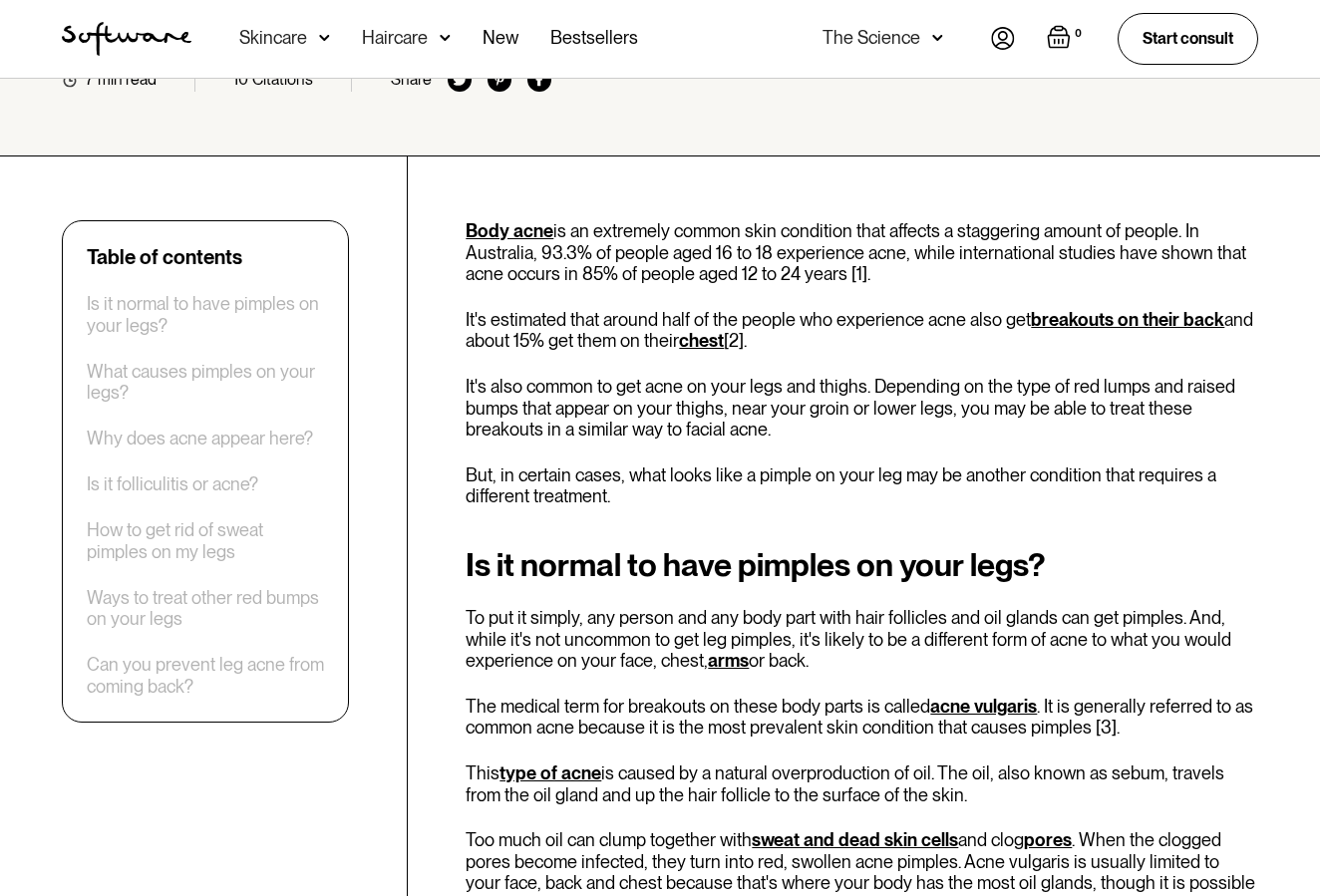 click on "To put it simply, any person and any body part with hair follicles and oil glands can get pimples. And, while it's not uncommon to get leg pimples, it's likely to be a different form of acne to what you would experience on your face, chest,  arms  or back." at bounding box center [861, 639] 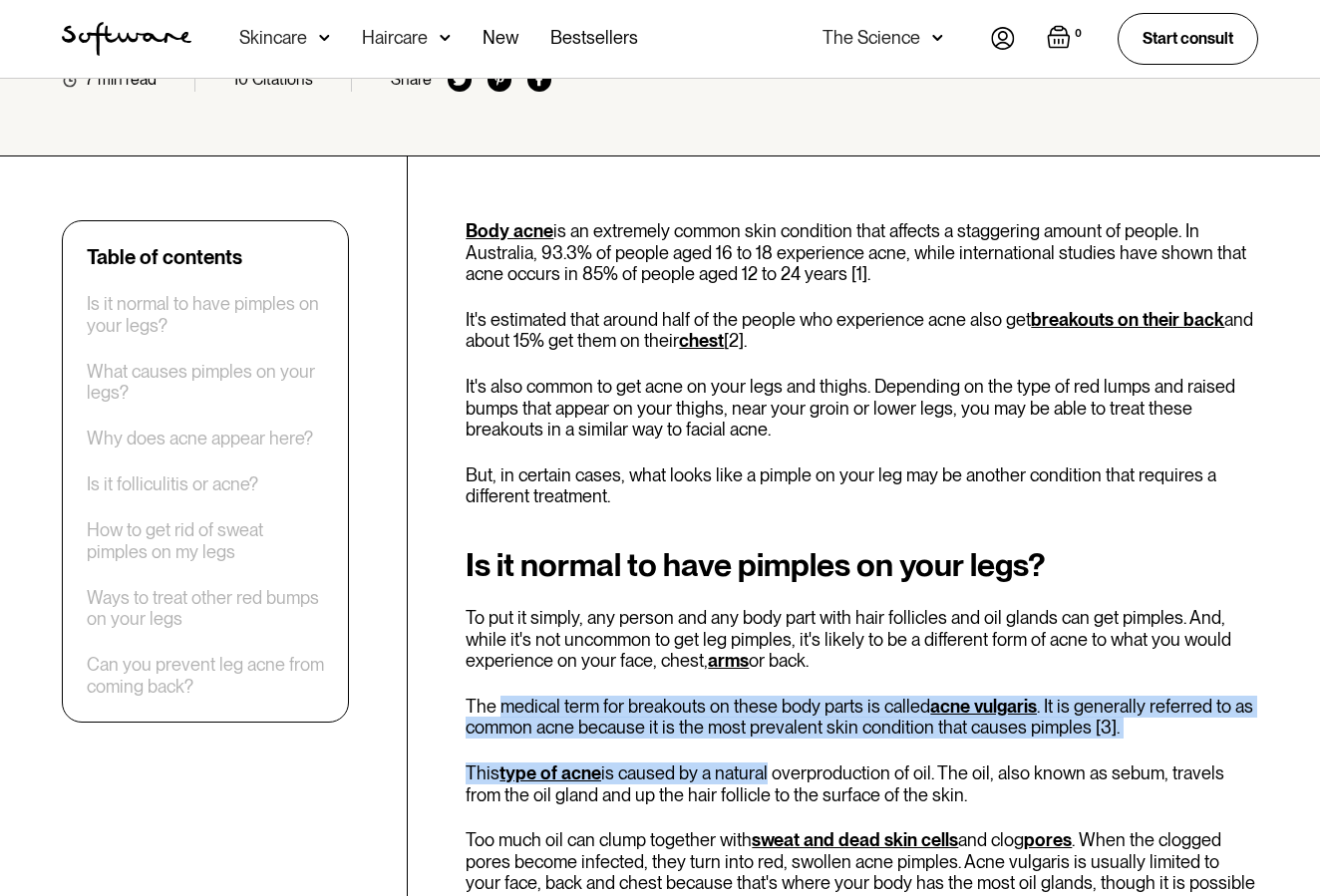 click on "Is it normal to have pimples on your legs? To put it simply, any person and any body part with hair follicles and oil glands can get pimples. And, while it's not uncommon to get leg pimples, it's likely to be a different form of acne to what you would experience on your face, chest,  arms  or back. The medical term for breakouts on these body parts is called  acne vulgaris . It is generally referred to as common acne because it is the most prevalent skin condition that causes pimples [3]. This  type of acne  is caused by a natural overproduction of oil. The oil, also known as sebum, travels from the oil gland and up the hair follicle to the surface of the skin. Too much oil can clump together with  sweat and dead skin cells  and clog  pores . When the clogged pores become infected, they turn into red, swollen acne pimples. Acne vulgaris is usually limited to your face, back and chest because that's where your body has the most oil glands, though it is possible to experience it in other places." at bounding box center (861, 764) 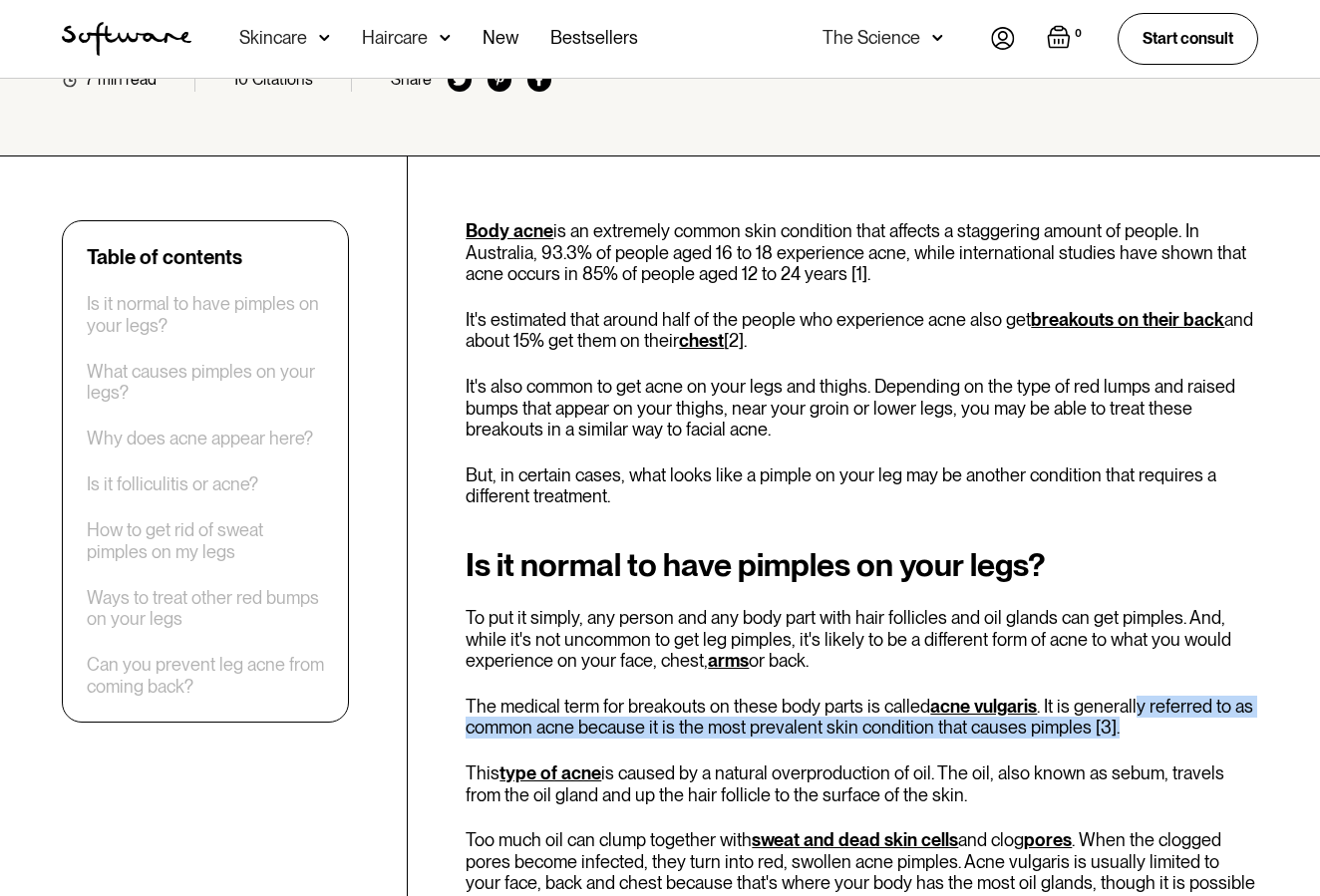 click on "Is it normal to have pimples on your legs? To put it simply, any person and any body part with hair follicles and oil glands can get pimples. And, while it's not uncommon to get leg pimples, it's likely to be a different form of acne to what you would experience on your face, chest,  arms  or back. The medical term for breakouts on these body parts is called  acne vulgaris . It is generally referred to as common acne because it is the most prevalent skin condition that causes pimples [3]. This  type of acne  is caused by a natural overproduction of oil. The oil, also known as sebum, travels from the oil gland and up the hair follicle to the surface of the skin. Too much oil can clump together with  sweat and dead skin cells  and clog  pores . When the clogged pores become infected, they turn into red, swollen acne pimples. Acne vulgaris is usually limited to your face, back and chest because that's where your body has the most oil glands, though it is possible to experience it in other places." at bounding box center (861, 764) 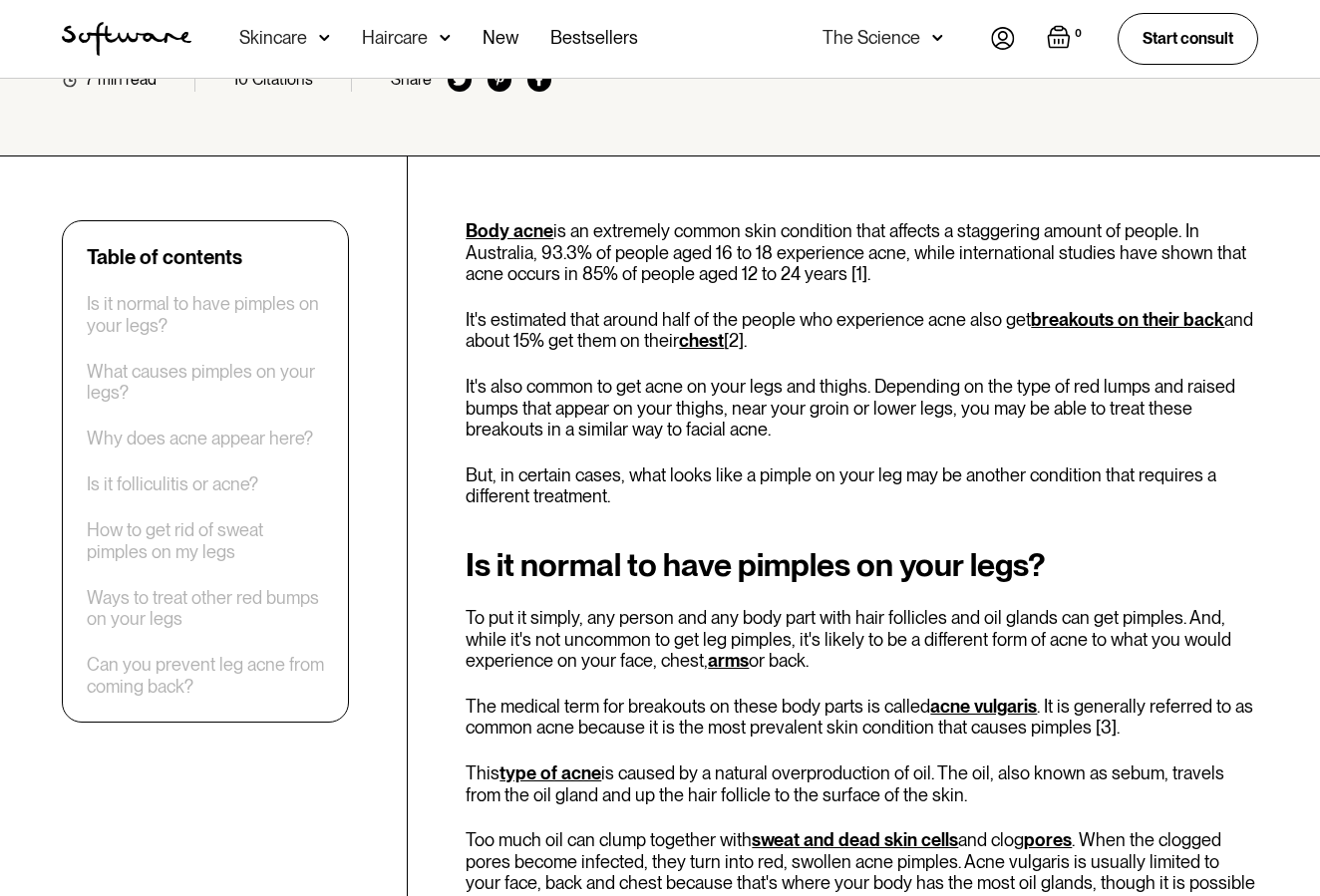 click on "To put it simply, any person and any body part with hair follicles and oil glands can get pimples. And, while it's not uncommon to get leg pimples, it's likely to be a different form of acne to what you would experience on your face, chest,  arms  or back." at bounding box center [861, 639] 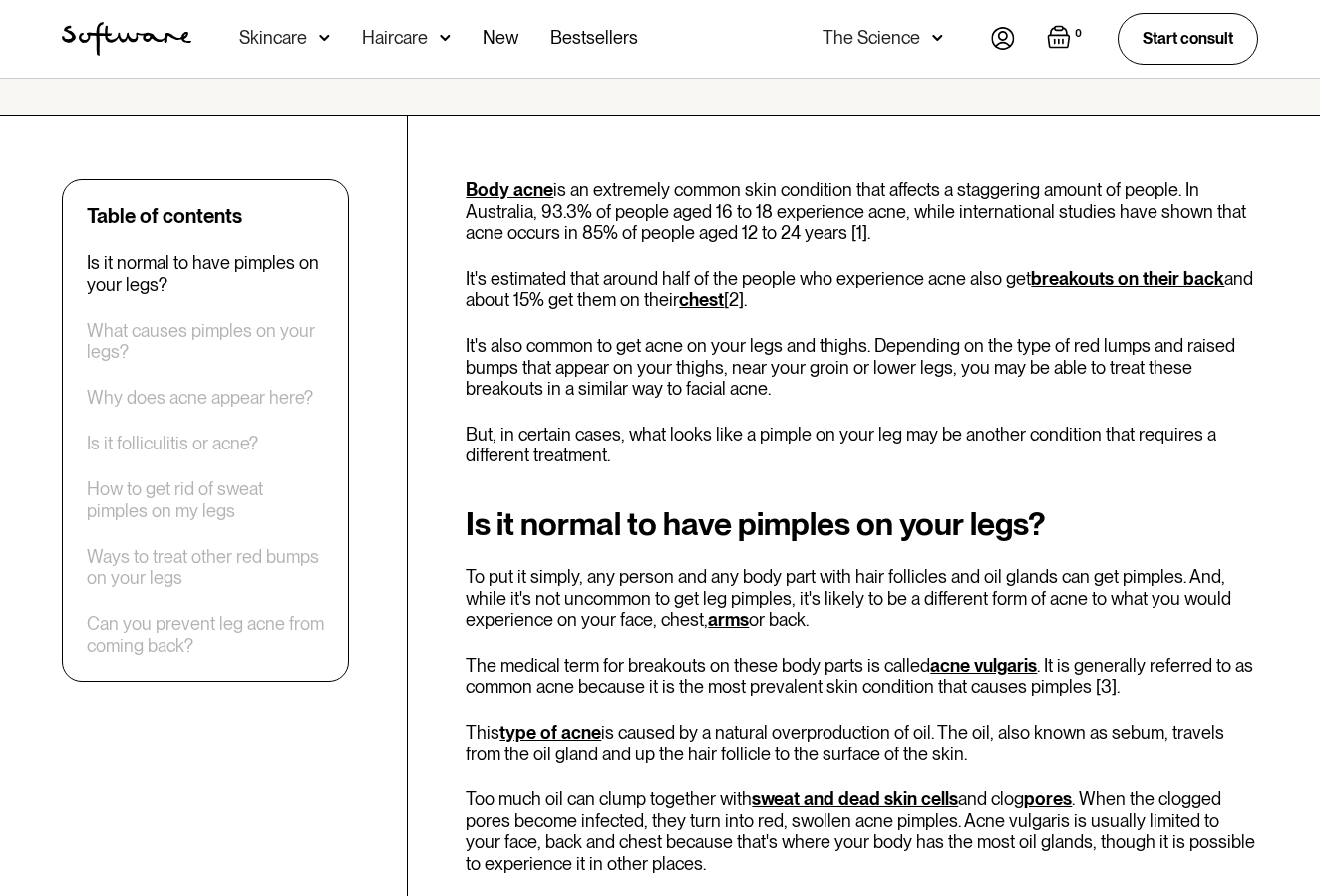 scroll, scrollTop: 797, scrollLeft: 0, axis: vertical 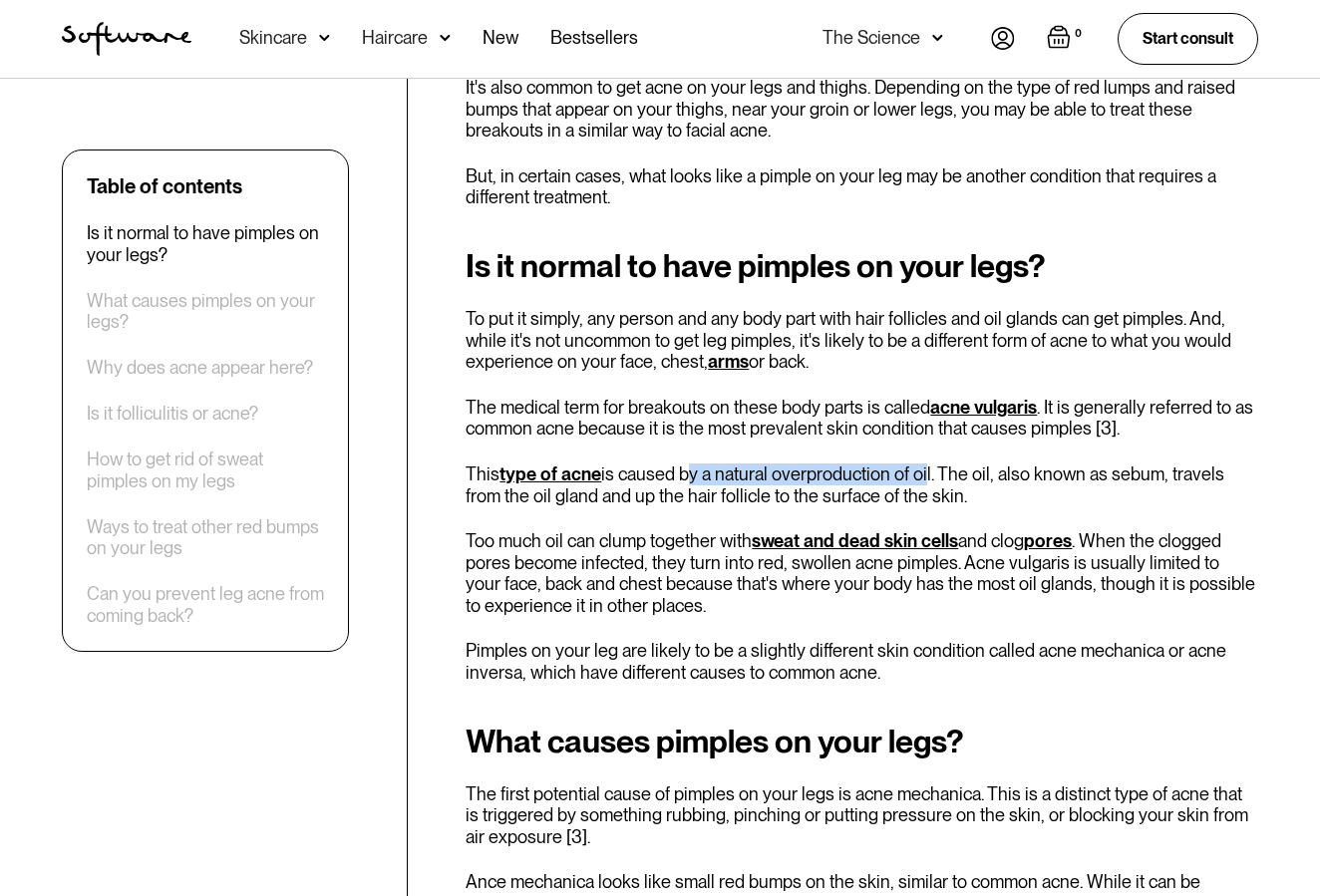 click on "Is it normal to have pimples on your legs? To put it simply, any person and any body part with hair follicles and oil glands can get pimples. And, while it's not uncommon to get leg pimples, it's likely to be a different form of acne to what you would experience on your face, chest,  arms  or back. The medical term for breakouts on these body parts is called  acne vulgaris . It is generally referred to as common acne because it is the most prevalent skin condition that causes pimples [3]. This  type of acne  is caused by a natural overproduction of oil. The oil, also known as sebum, travels from the oil gland and up the hair follicle to the surface of the skin. Too much oil can clump together with  sweat and dead skin cells  and clog  pores . When the clogged pores become infected, they turn into red, swollen acne pimples. Acne vulgaris is usually limited to your face, back and chest because that's where your body has the most oil glands, though it is possible to experience it in other places." at bounding box center (861, 465) 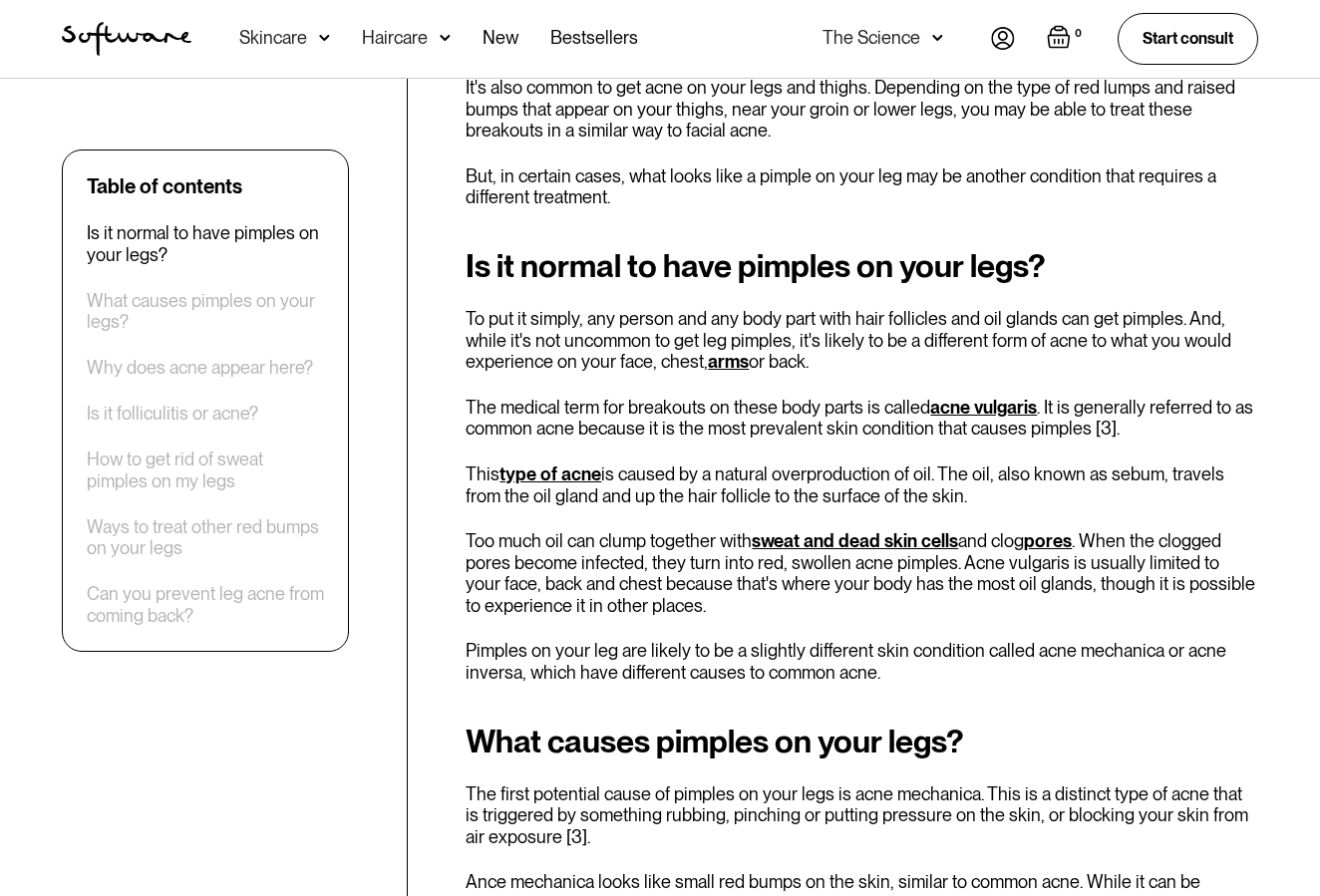 click on "This  type of acne  is caused by a natural overproduction of oil. The oil, also known as sebum, travels from the oil gland and up the hair follicle to the surface of the skin." at bounding box center (861, 484) 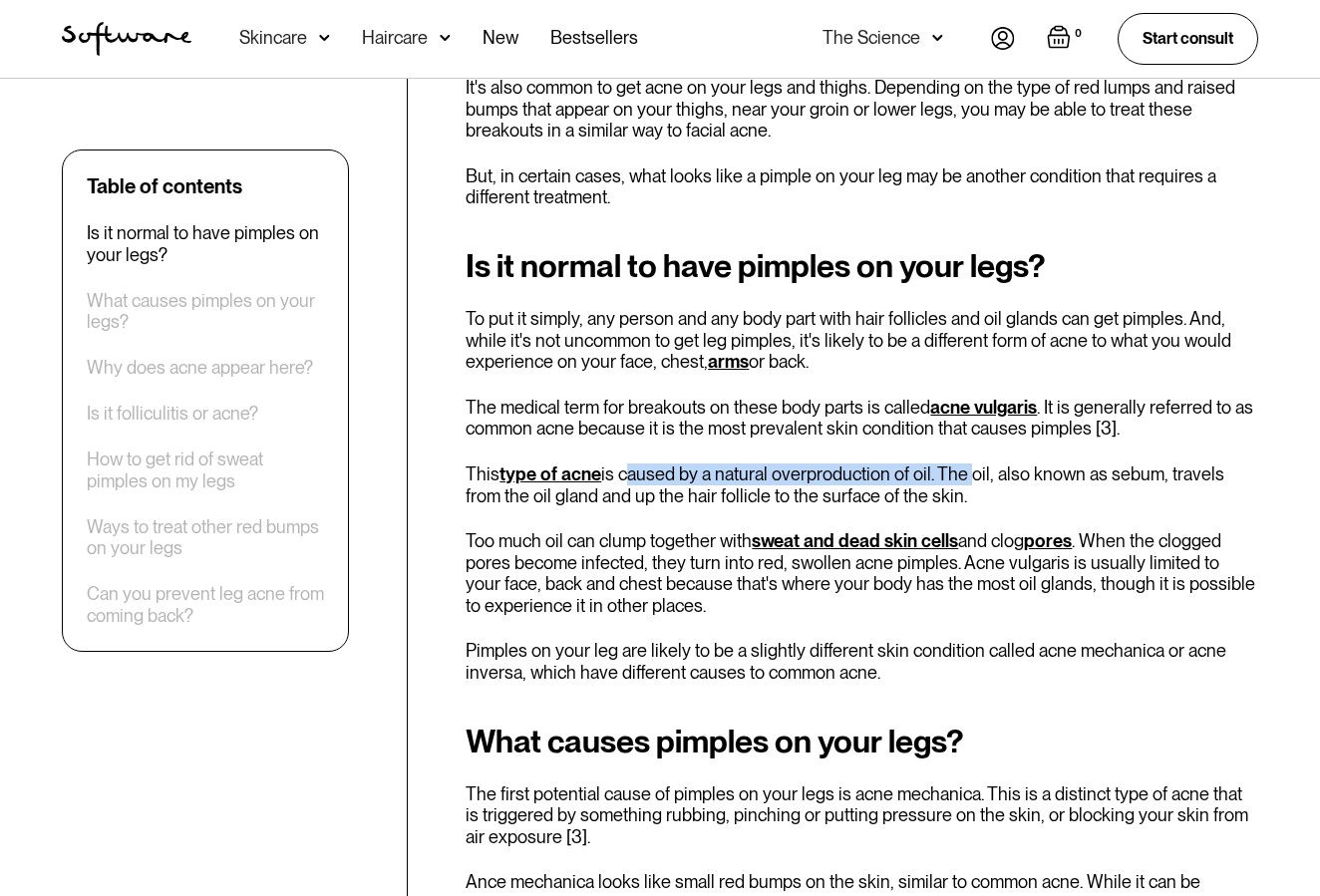 click on "This  type of acne  is caused by a natural overproduction of oil. The oil, also known as sebum, travels from the oil gland and up the hair follicle to the surface of the skin." at bounding box center [861, 484] 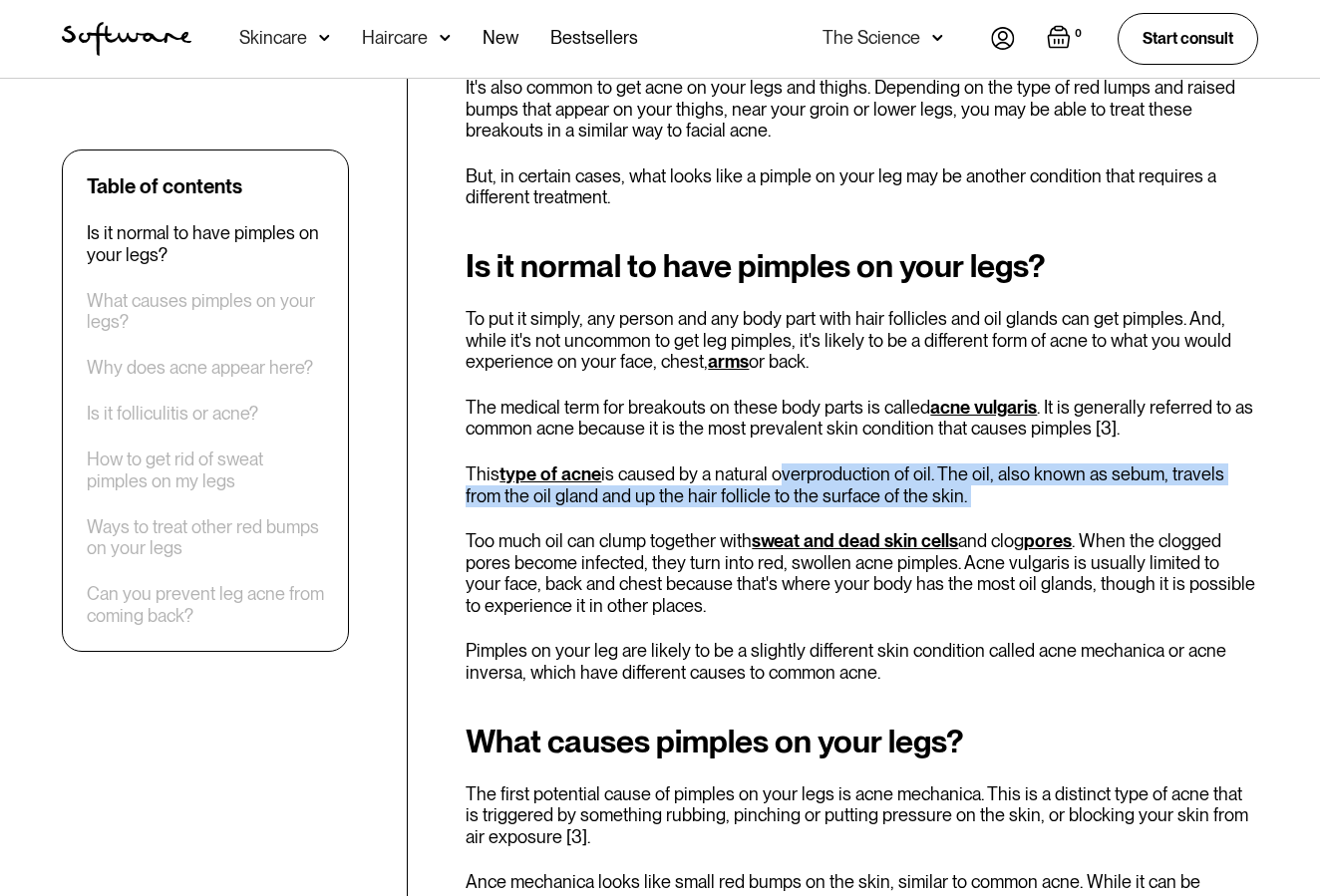 click on "This  type of acne  is caused by a natural overproduction of oil. The oil, also known as sebum, travels from the oil gland and up the hair follicle to the surface of the skin." at bounding box center (861, 484) 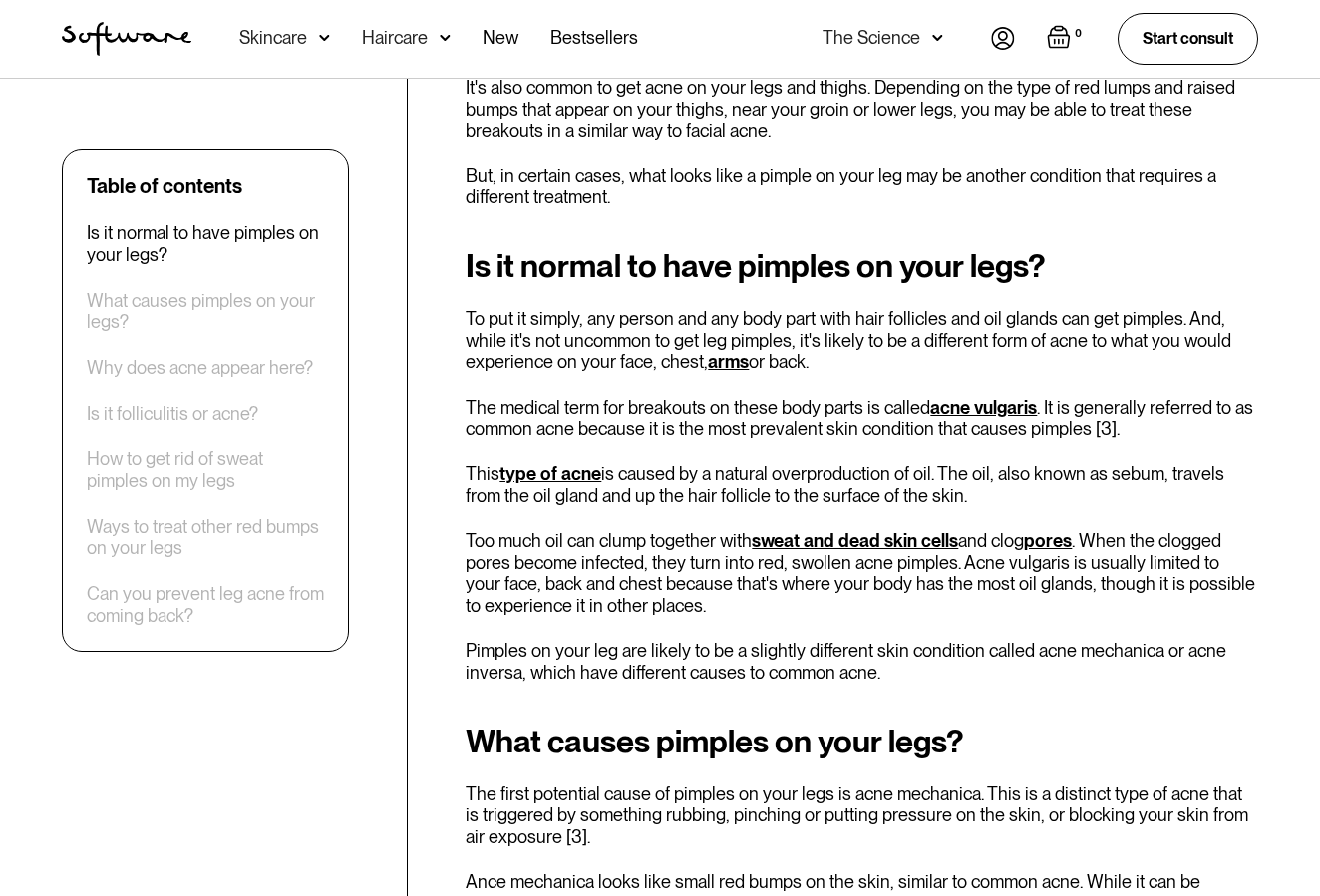 click on "Table of contents Is it normal to have pimples on your legs? What causes pimples on your legs? Why does acne appear here? Is it folliculitis or acne? How to get rid of sweat pimples on my legs Ways to treat other red bumps on your legs Can you prevent leg acne from coming back? Body acne  is an extremely common skin condition that affects a staggering amount of people. In Australia, 93.3% of people aged 16 to 18 experience acne, while international studies have shown that acne occurs in 85% of people aged 12 to 24 years [1]. It's estimated that around half of the people who experience acne also get  breakouts on their back  and about 15% get them on their  chest  [2]. It's also common to get acne on your legs and thighs. Depending on the type of red lumps and raised bumps that appear on your thighs, near your groin or lower legs, you may be able to treat these breakouts in a similar way to facial acne. Is it normal to have pimples on your legs? arms  or back. acne vulgaris This  type of acne  and clog  pores" at bounding box center (660, 2013) 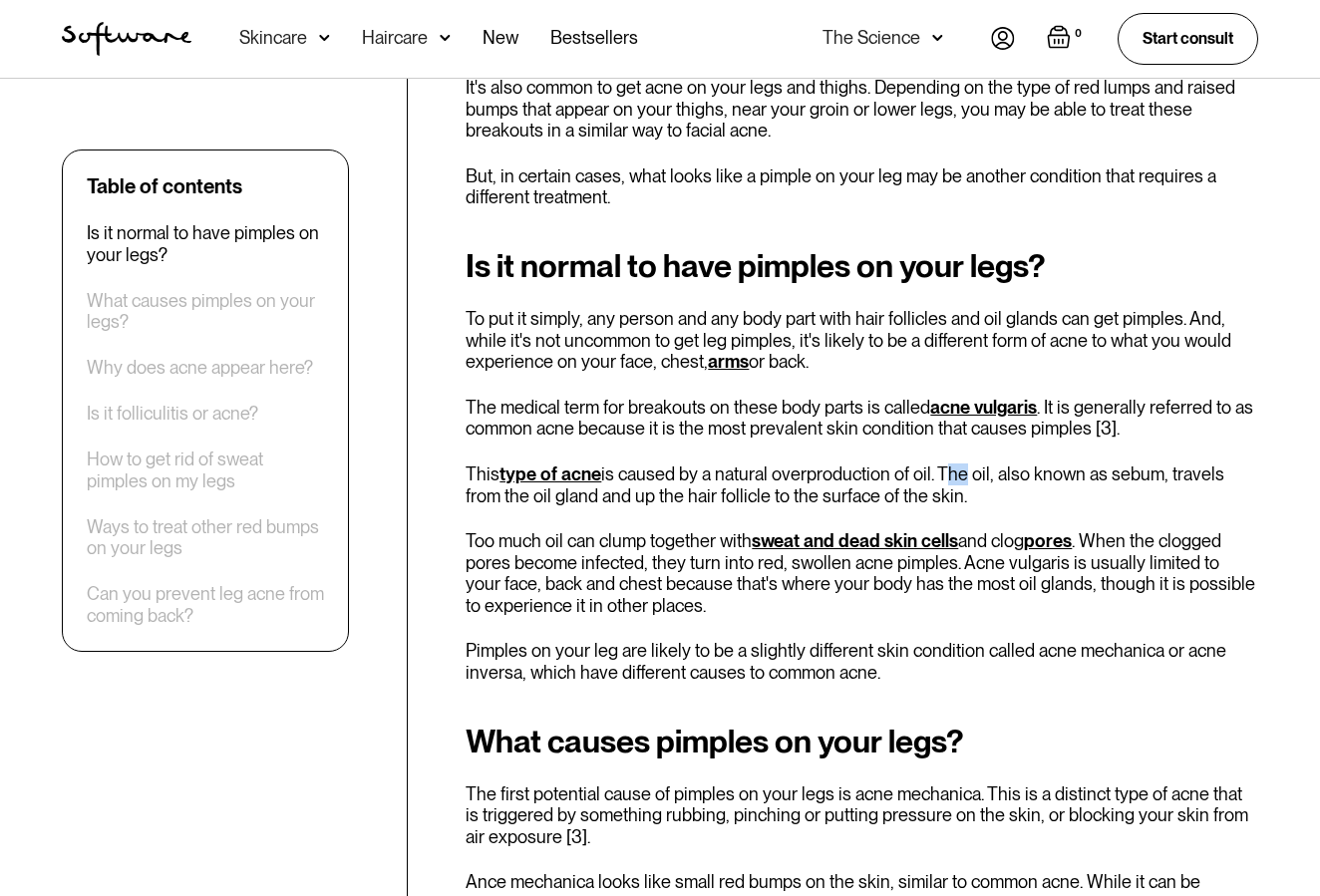 click on "This  type of acne  is caused by a natural overproduction of oil. The oil, also known as sebum, travels from the oil gland and up the hair follicle to the surface of the skin." at bounding box center [861, 484] 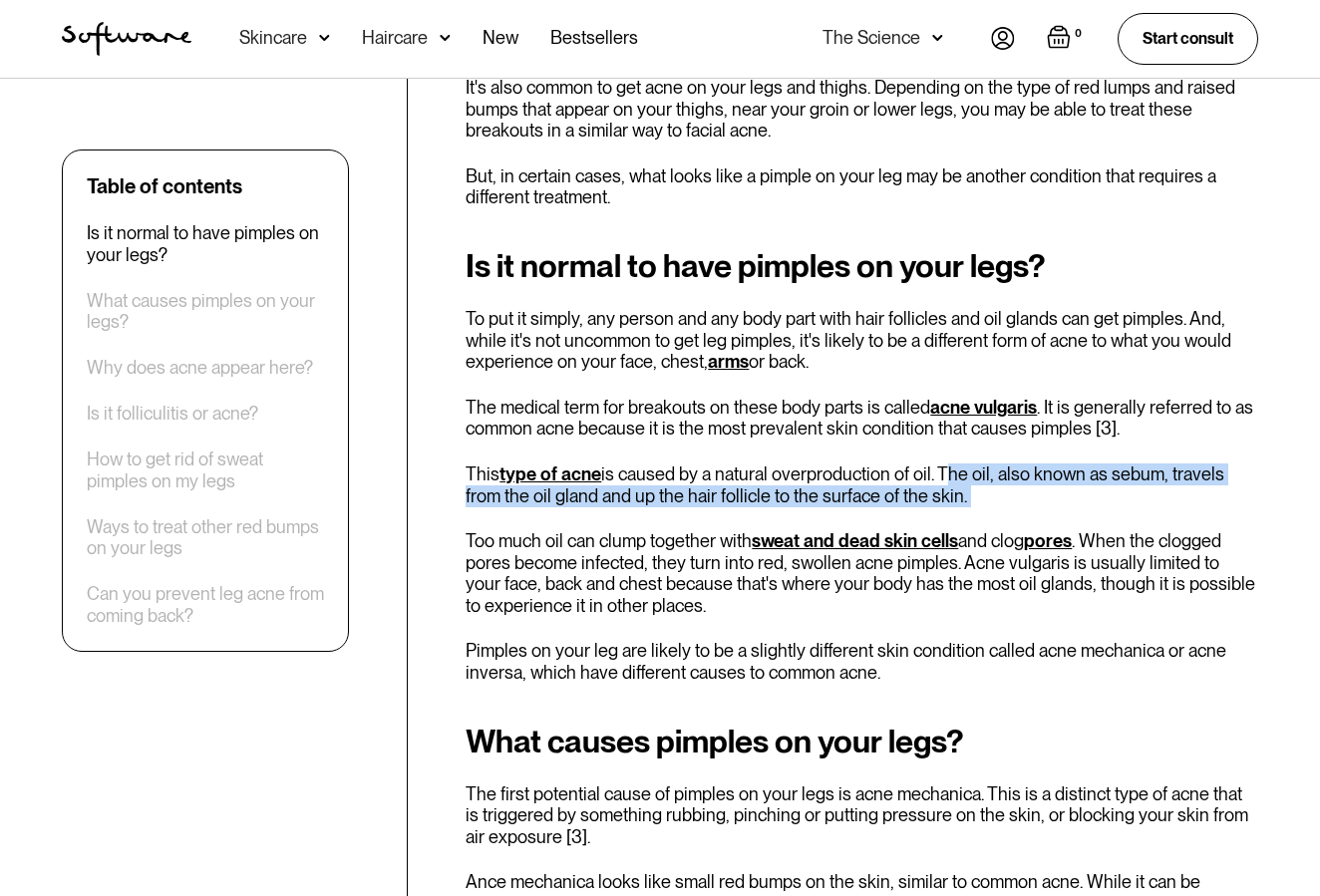 click on "This  type of acne  is caused by a natural overproduction of oil. The oil, also known as sebum, travels from the oil gland and up the hair follicle to the surface of the skin." at bounding box center (861, 484) 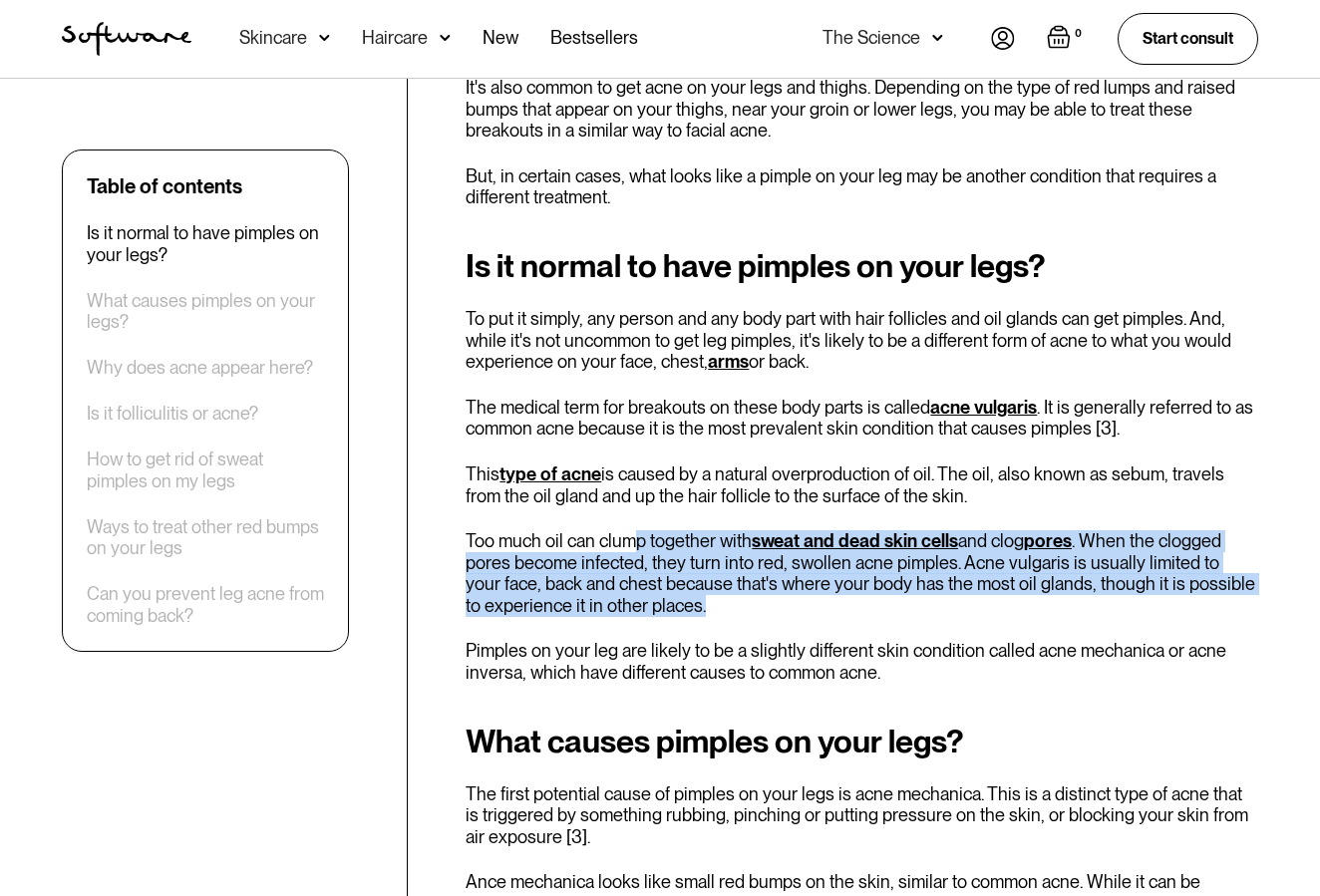 click on "Is it normal to have pimples on your legs? To put it simply, any person and any body part with hair follicles and oil glands can get pimples. And, while it's not uncommon to get leg pimples, it's likely to be a different form of acne to what you would experience on your face, chest,  arms  or back. The medical term for breakouts on these body parts is called  acne vulgaris . It is generally referred to as common acne because it is the most prevalent skin condition that causes pimples [3]. This  type of acne  is caused by a natural overproduction of oil. The oil, also known as sebum, travels from the oil gland and up the hair follicle to the surface of the skin. Too much oil can clump together with  sweat and dead skin cells  and clog  pores . When the clogged pores become infected, they turn into red, swollen acne pimples. Acne vulgaris is usually limited to your face, back and chest because that's where your body has the most oil glands, though it is possible to experience it in other places." at bounding box center (861, 465) 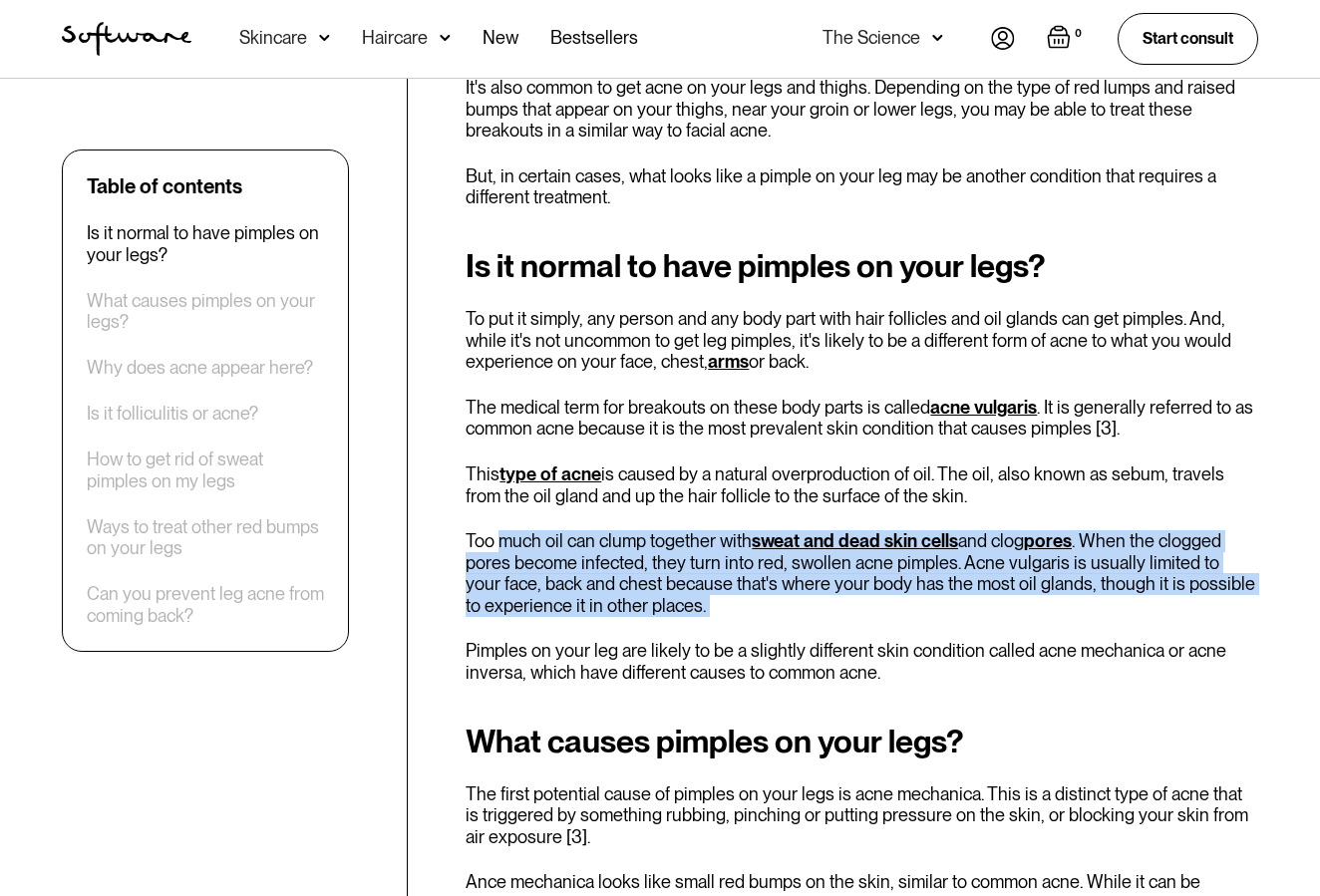 click on "Too much oil can clump together with  sweat and dead skin cells  and clog  pores . When the clogged pores become infected, they turn into red, swollen acne pimples. Acne vulgaris is usually limited to your face, back and chest because that's where your body has the most oil glands, though it is possible to experience it in other places." at bounding box center (861, 573) 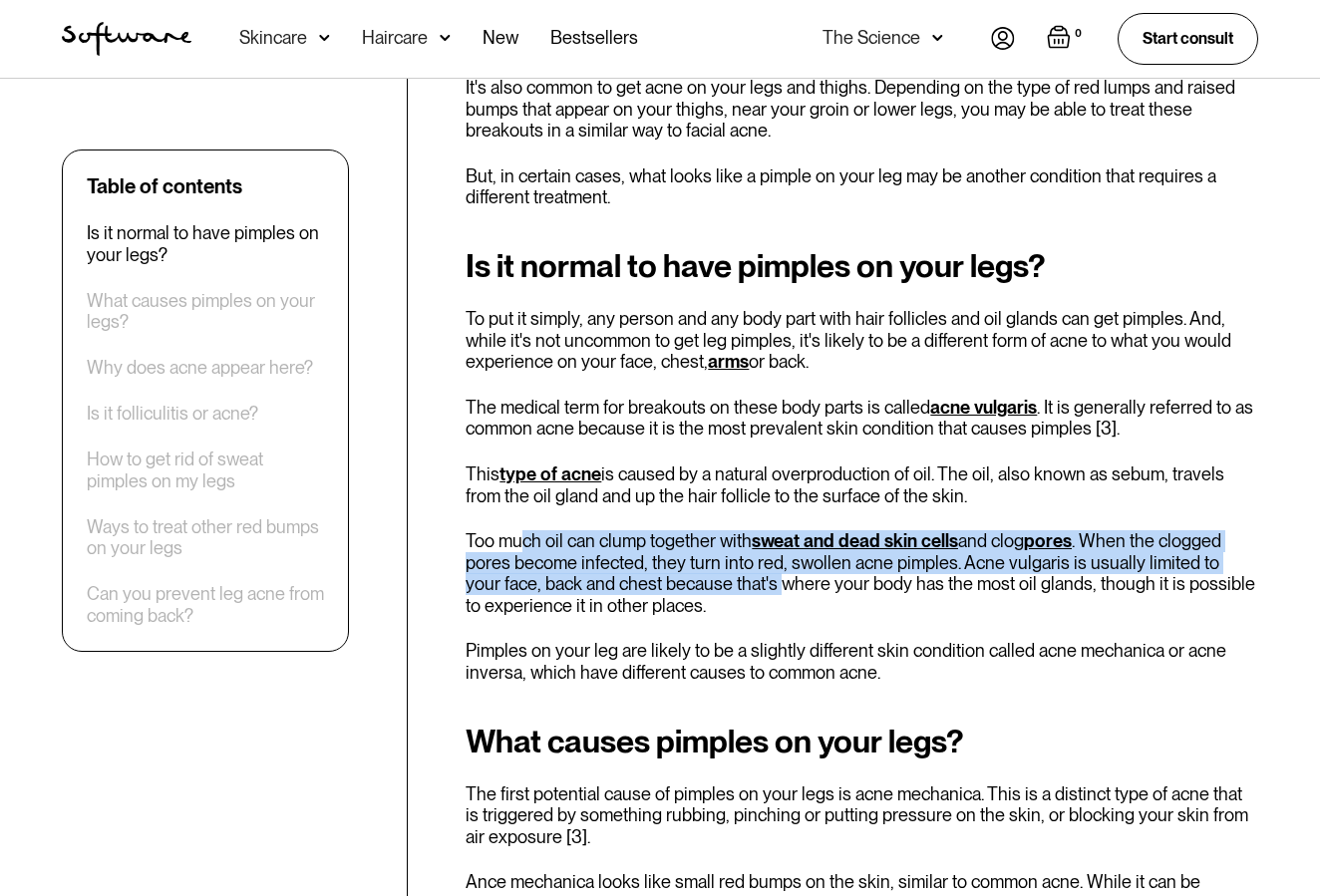 click on "Too much oil can clump together with  sweat and dead skin cells  and clog  pores . When the clogged pores become infected, they turn into red, swollen acne pimples. Acne vulgaris is usually limited to your face, back and chest because that's where your body has the most oil glands, though it is possible to experience it in other places." at bounding box center [861, 573] 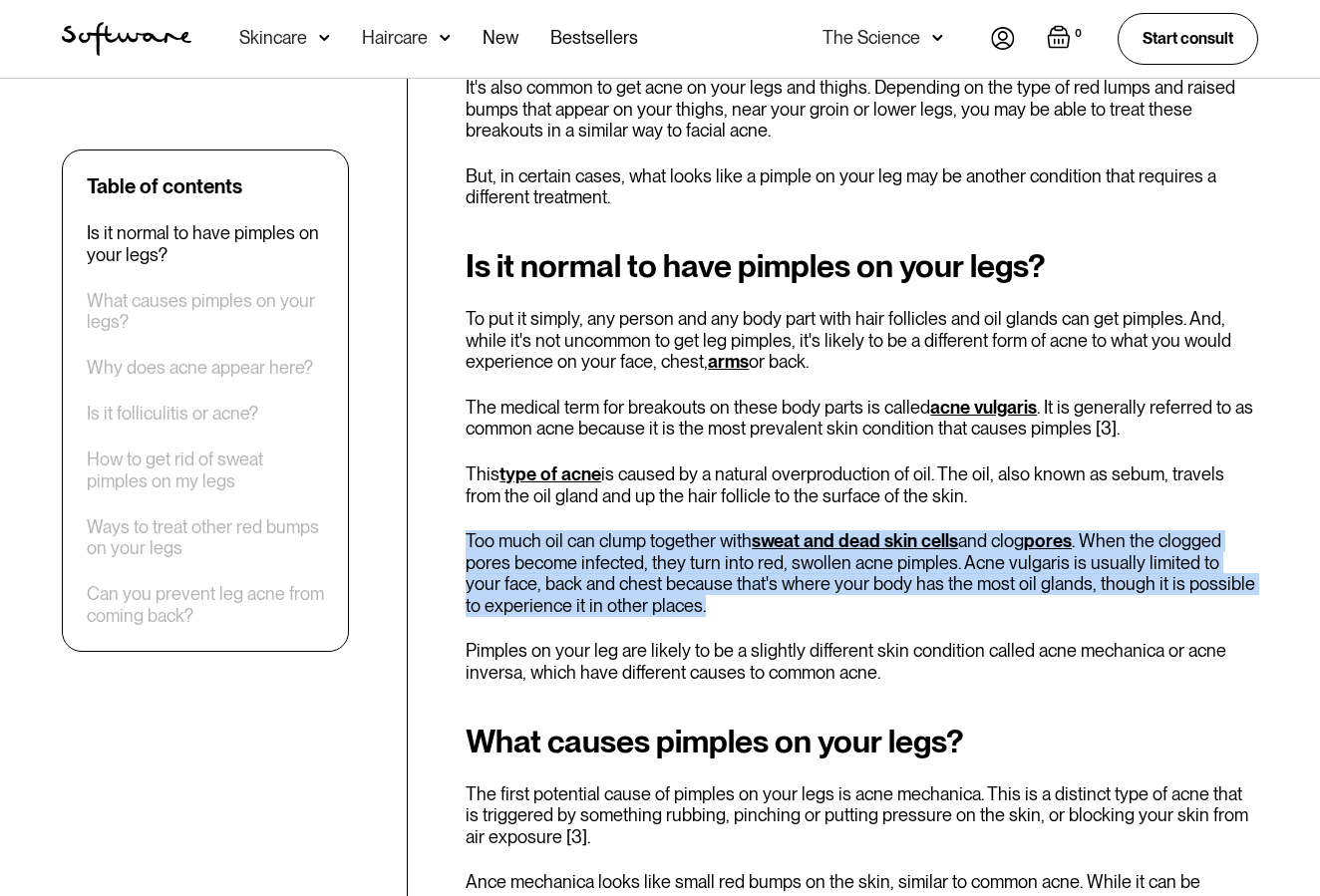 click on "Table of contents Is it normal to have pimples on your legs? What causes pimples on your legs? Why does acne appear here? Is it folliculitis or acne? How to get rid of sweat pimples on my legs Ways to treat other red bumps on your legs Can you prevent leg acne from coming back? Body acne  is an extremely common skin condition that affects a staggering amount of people. In Australia, 93.3% of people aged 16 to 18 experience acne, while international studies have shown that acne occurs in 85% of people aged 12 to 24 years [1]. It's estimated that around half of the people who experience acne also get  breakouts on their back  and about 15% get them on their  chest  [2]. It's also common to get acne on your legs and thighs. Depending on the type of red lumps and raised bumps that appear on your thighs, near your groin or lower legs, you may be able to treat these breakouts in a similar way to facial acne. Is it normal to have pimples on your legs? arms  or back. acne vulgaris This  type of acne  and clog  pores" at bounding box center (660, 2013) 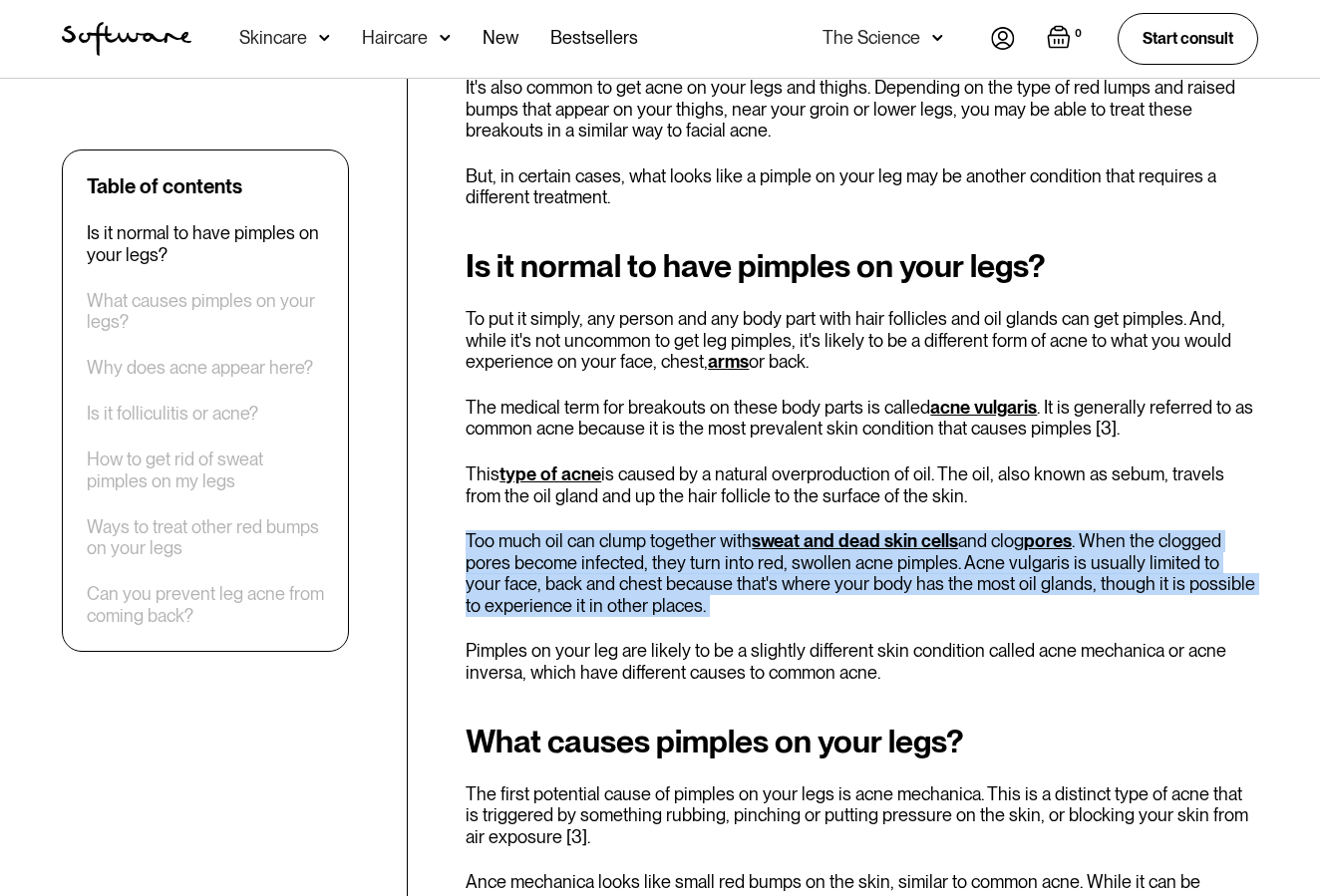 click on "Too much oil can clump together with  sweat and dead skin cells  and clog  pores . When the clogged pores become infected, they turn into red, swollen acne pimples. Acne vulgaris is usually limited to your face, back and chest because that's where your body has the most oil glands, though it is possible to experience it in other places." at bounding box center (861, 573) 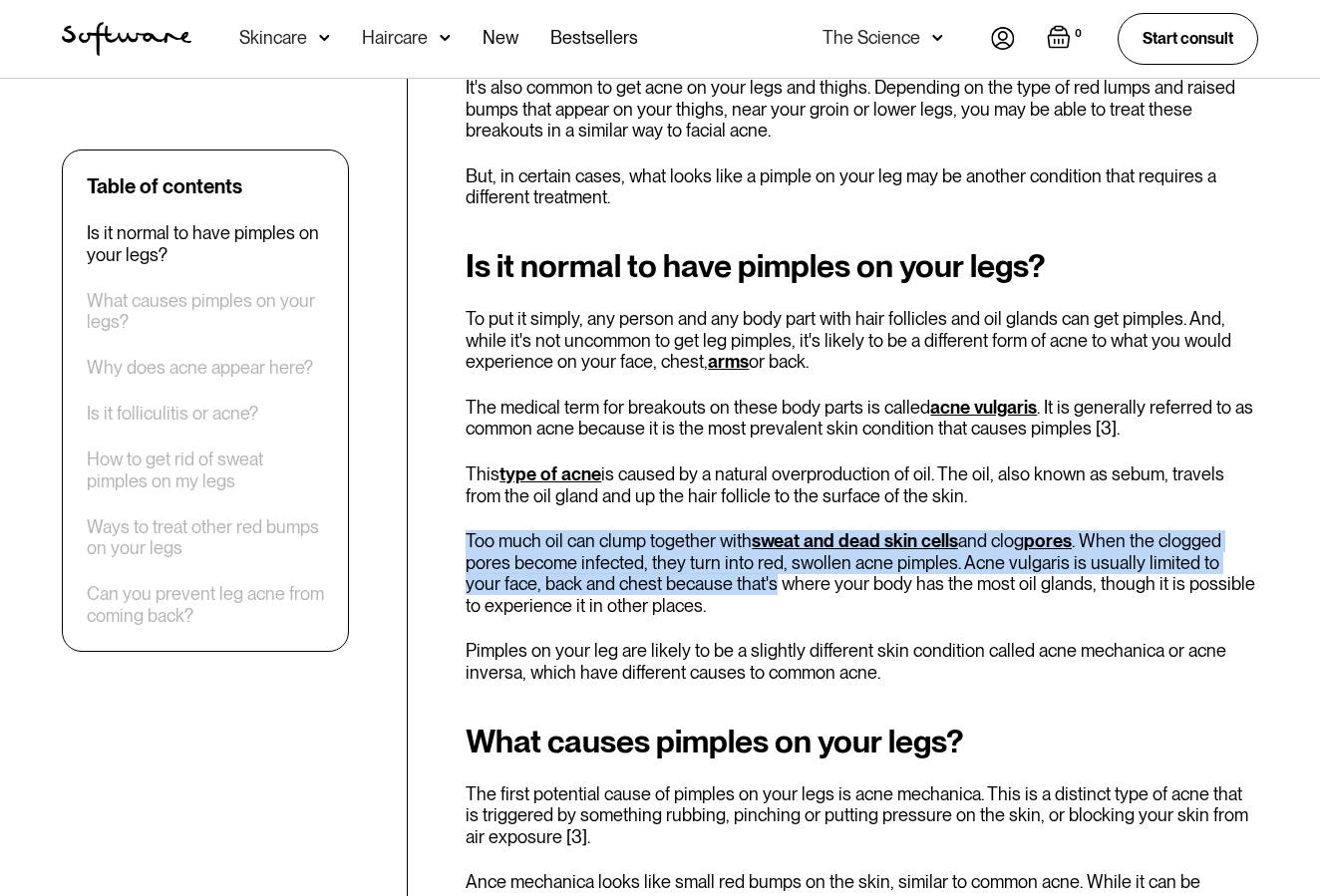 click on "Too much oil can clump together with  sweat and dead skin cells  and clog  pores . When the clogged pores become infected, they turn into red, swollen acne pimples. Acne vulgaris is usually limited to your face, back and chest because that's where your body has the most oil glands, though it is possible to experience it in other places." at bounding box center [861, 573] 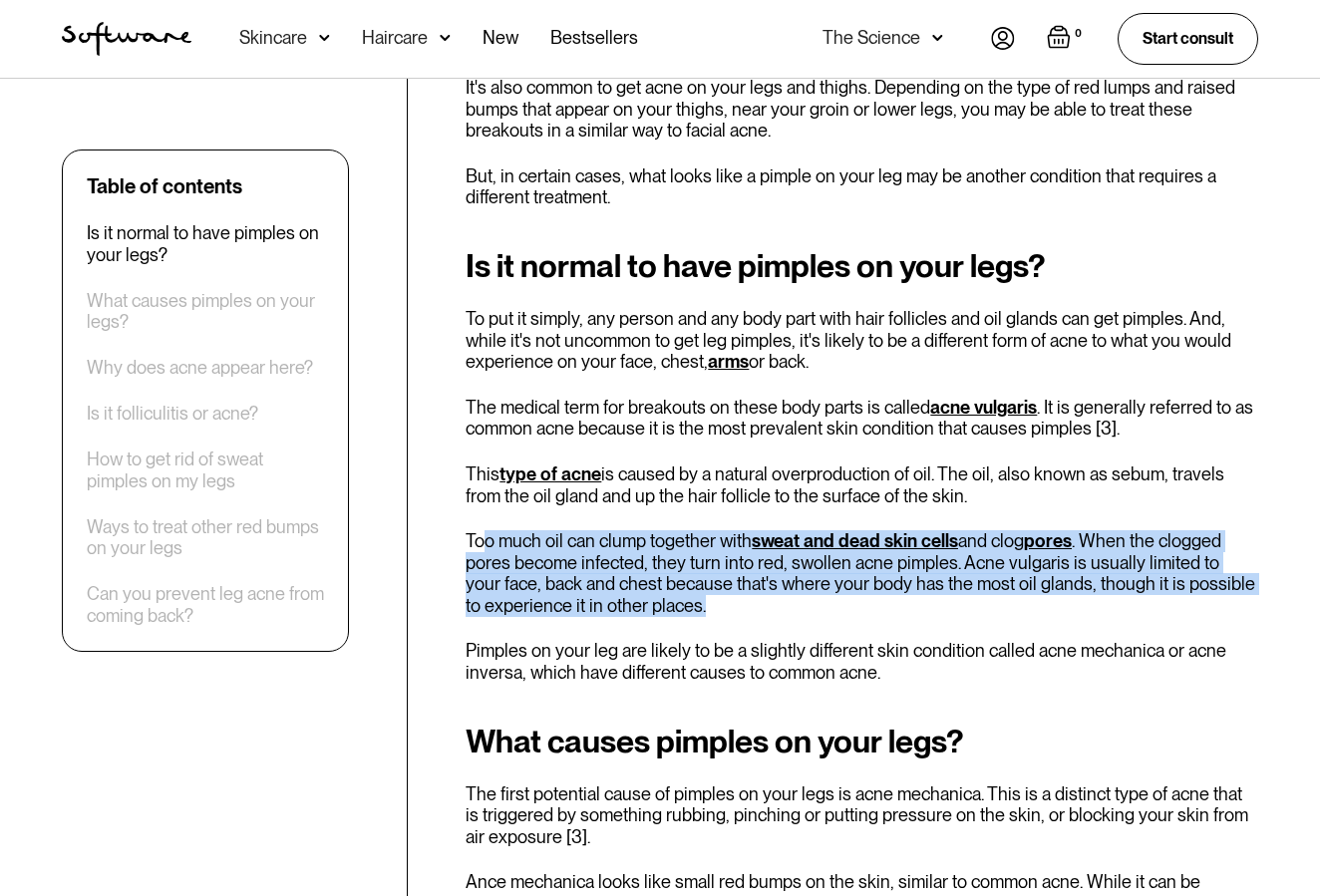 click on "Is it normal to have pimples on your legs? To put it simply, any person and any body part with hair follicles and oil glands can get pimples. And, while it's not uncommon to get leg pimples, it's likely to be a different form of acne to what you would experience on your face, chest,  arms  or back. The medical term for breakouts on these body parts is called  acne vulgaris . It is generally referred to as common acne because it is the most prevalent skin condition that causes pimples [3]. This  type of acne  is caused by a natural overproduction of oil. The oil, also known as sebum, travels from the oil gland and up the hair follicle to the surface of the skin. Too much oil can clump together with  sweat and dead skin cells  and clog  pores . When the clogged pores become infected, they turn into red, swollen acne pimples. Acne vulgaris is usually limited to your face, back and chest because that's where your body has the most oil glands, though it is possible to experience it in other places." at bounding box center [861, 465] 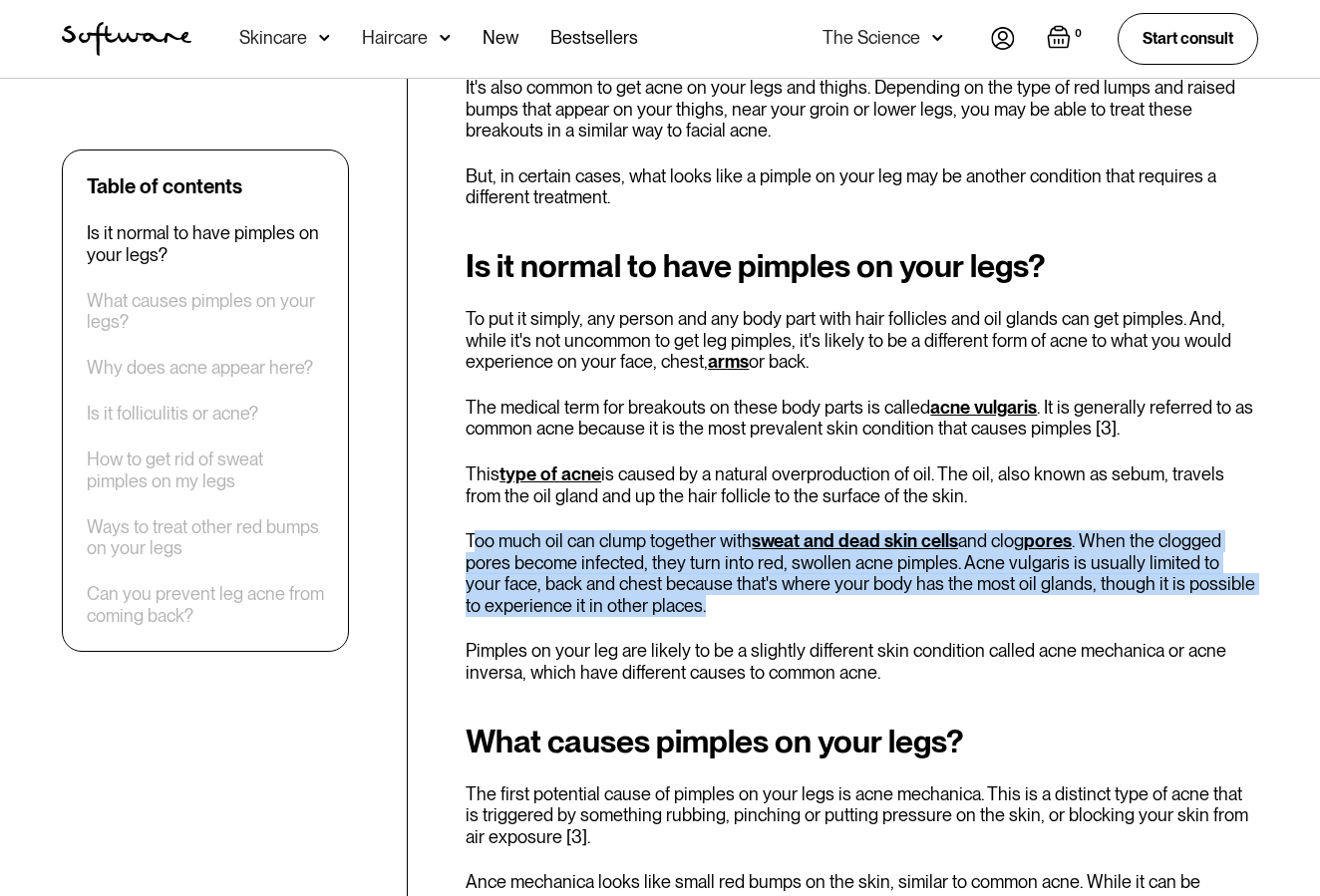click on "Is it normal to have pimples on your legs? To put it simply, any person and any body part with hair follicles and oil glands can get pimples. And, while it's not uncommon to get leg pimples, it's likely to be a different form of acne to what you would experience on your face, chest,  arms  or back. The medical term for breakouts on these body parts is called  acne vulgaris . It is generally referred to as common acne because it is the most prevalent skin condition that causes pimples [3]. This  type of acne  is caused by a natural overproduction of oil. The oil, also known as sebum, travels from the oil gland and up the hair follicle to the surface of the skin. Too much oil can clump together with  sweat and dead skin cells  and clog  pores . When the clogged pores become infected, they turn into red, swollen acne pimples. Acne vulgaris is usually limited to your face, back and chest because that's where your body has the most oil glands, though it is possible to experience it in other places." at bounding box center [861, 465] 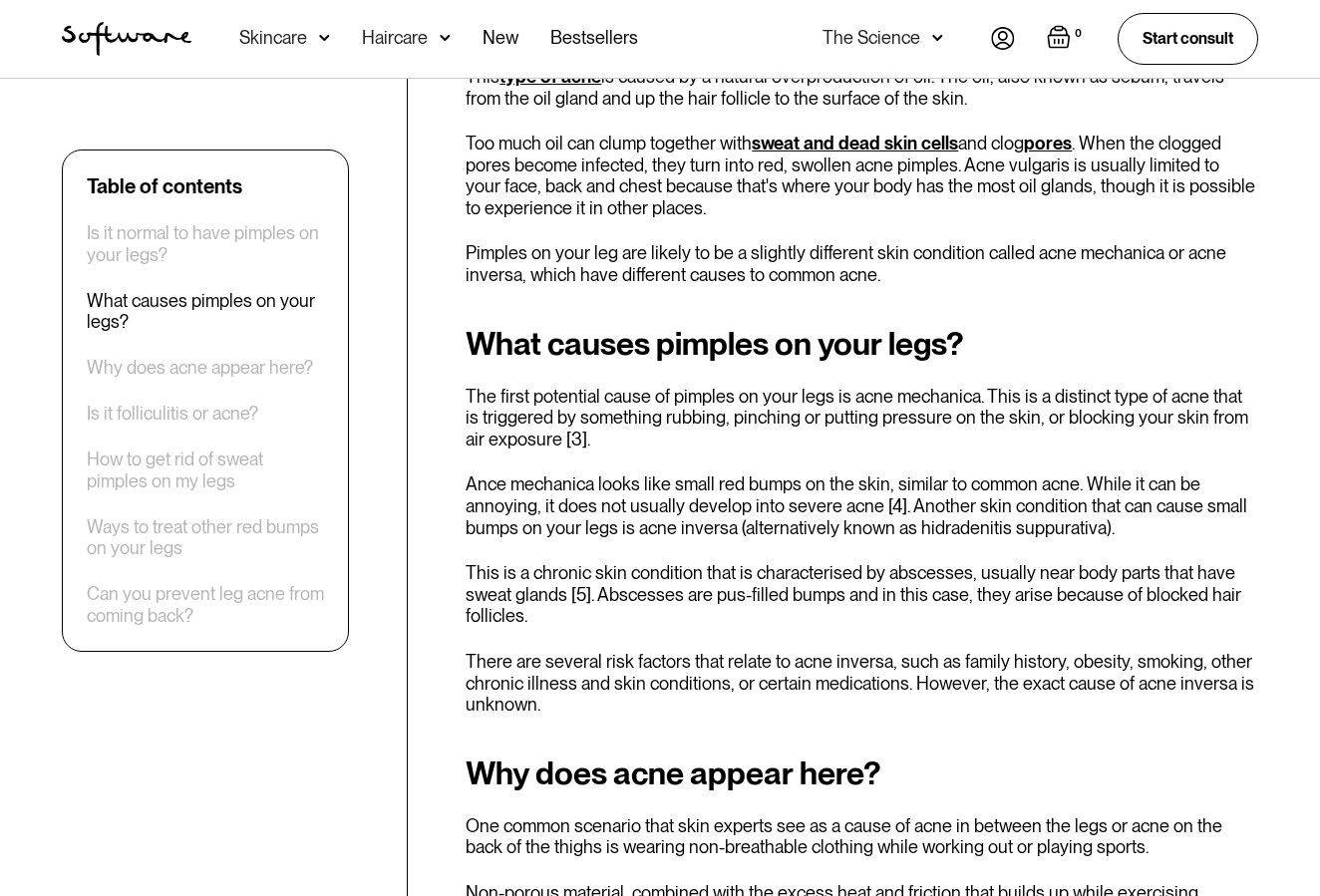 scroll, scrollTop: 1196, scrollLeft: 0, axis: vertical 